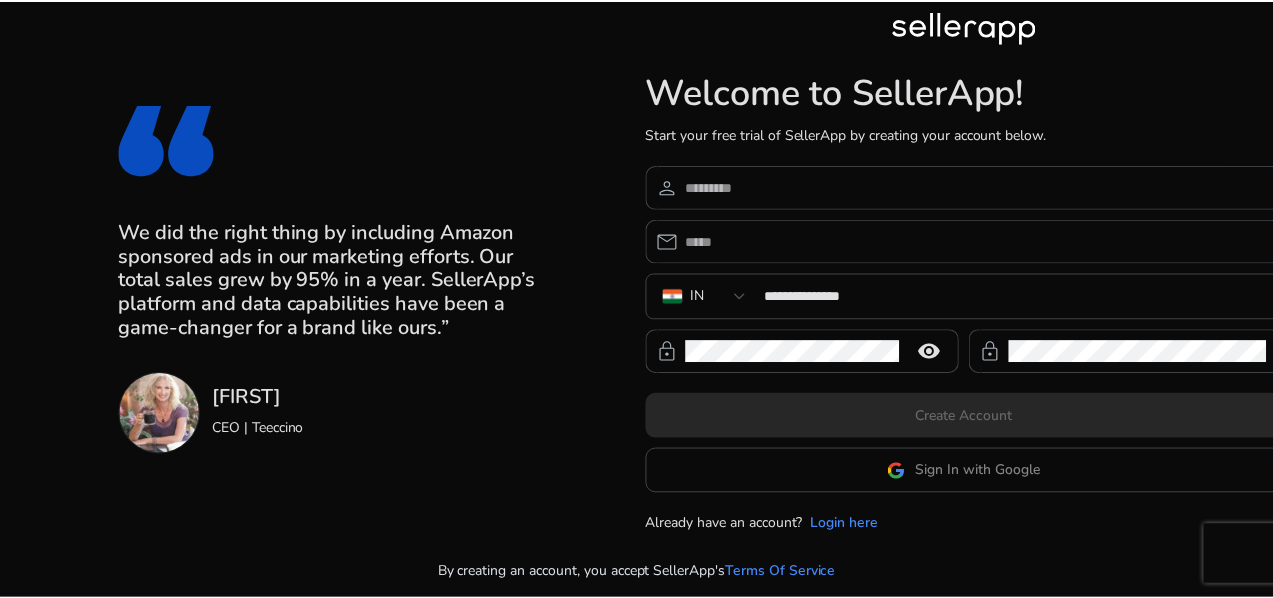 scroll, scrollTop: 0, scrollLeft: 0, axis: both 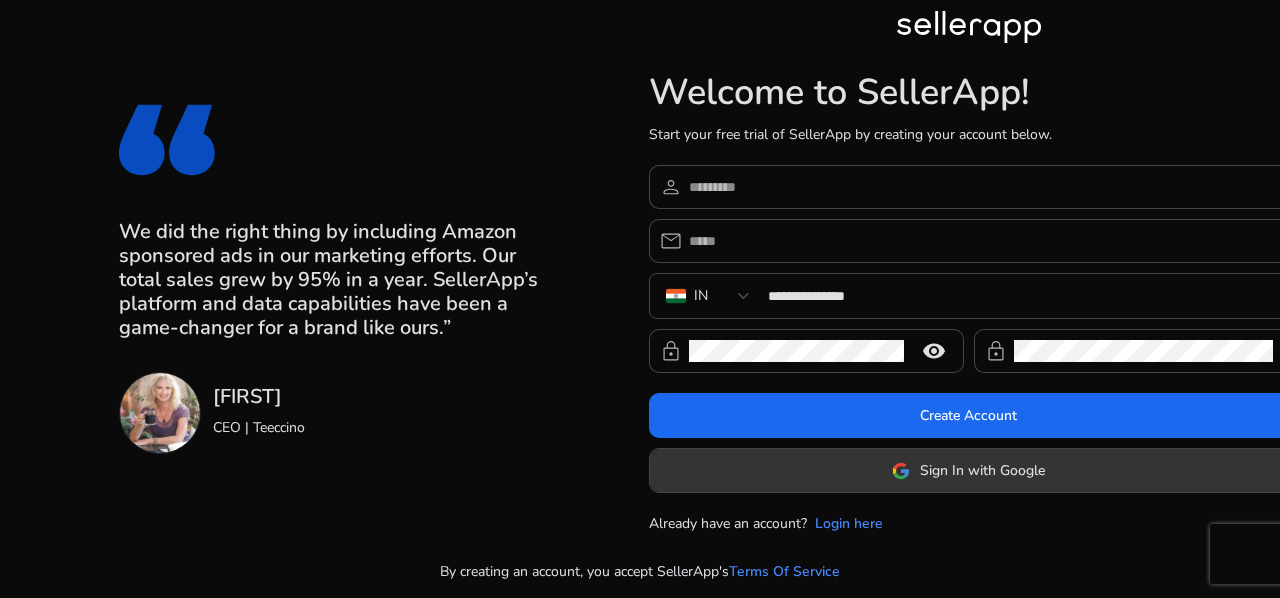 click 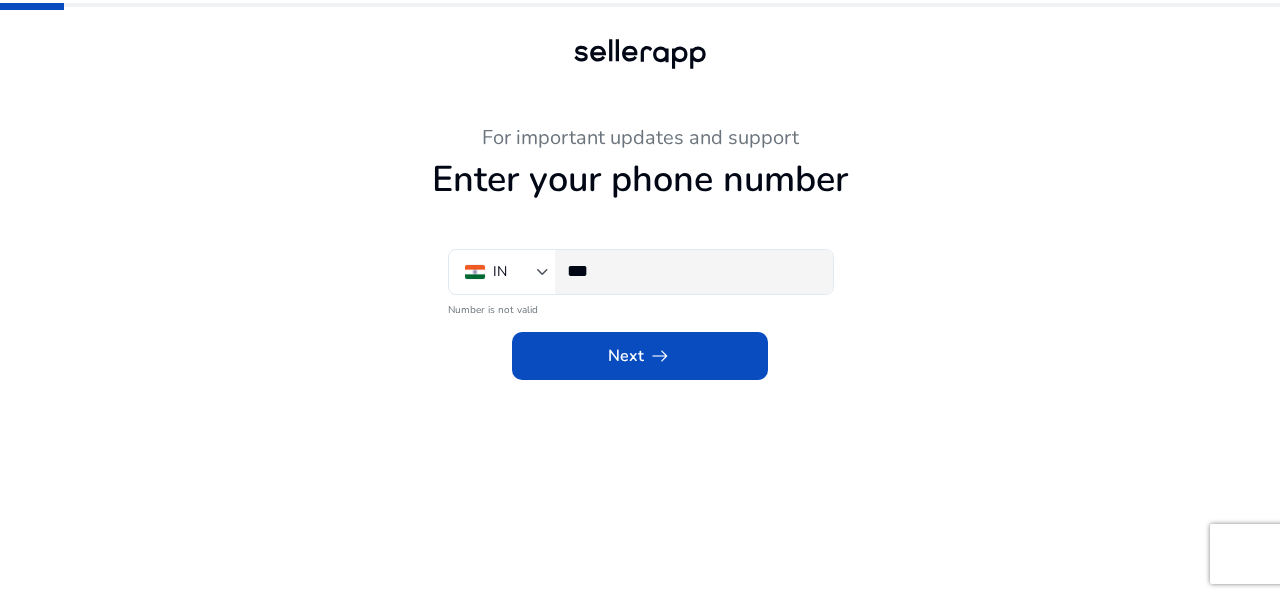 click on "***" at bounding box center (692, 271) 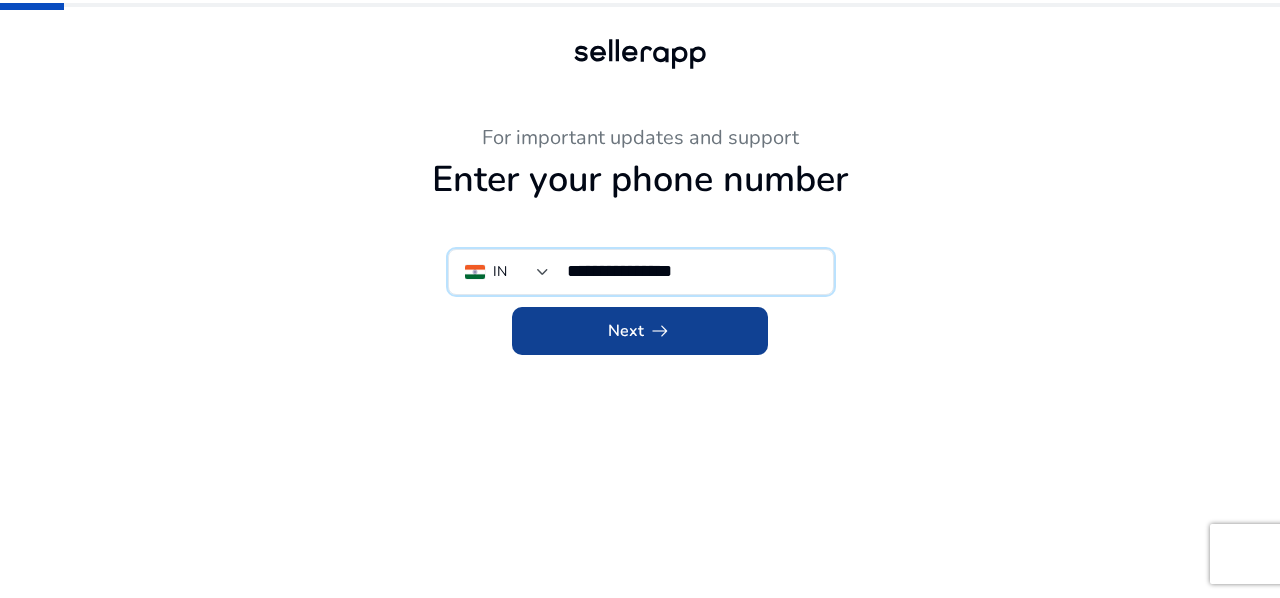 type on "**********" 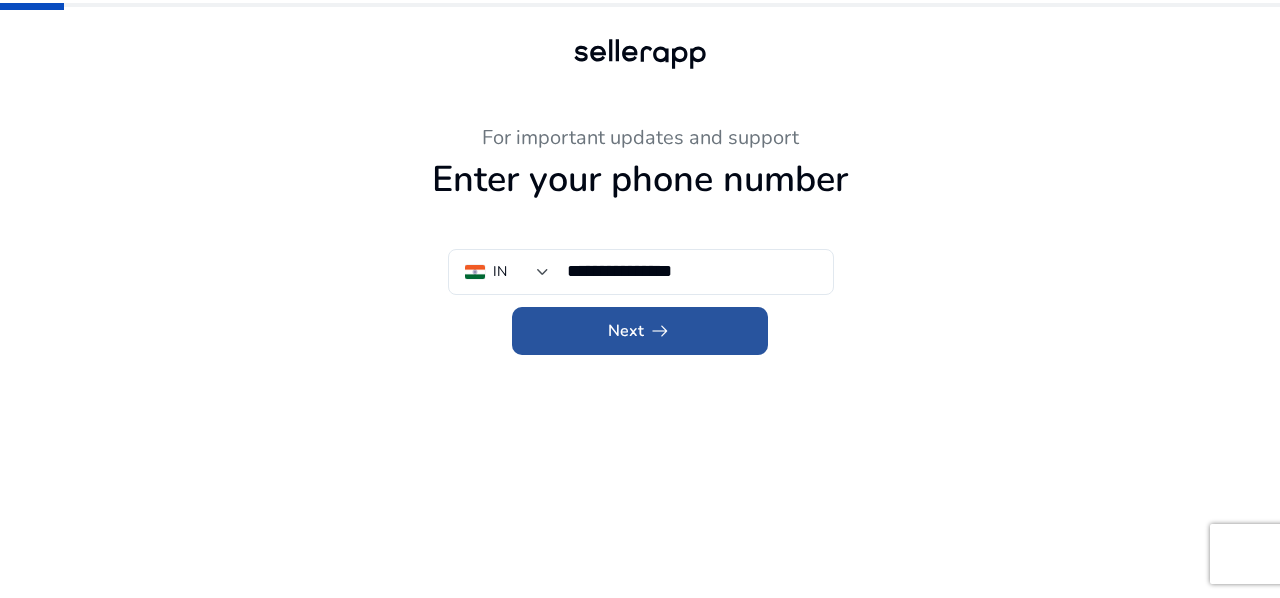 click on "arrow_right_alt" 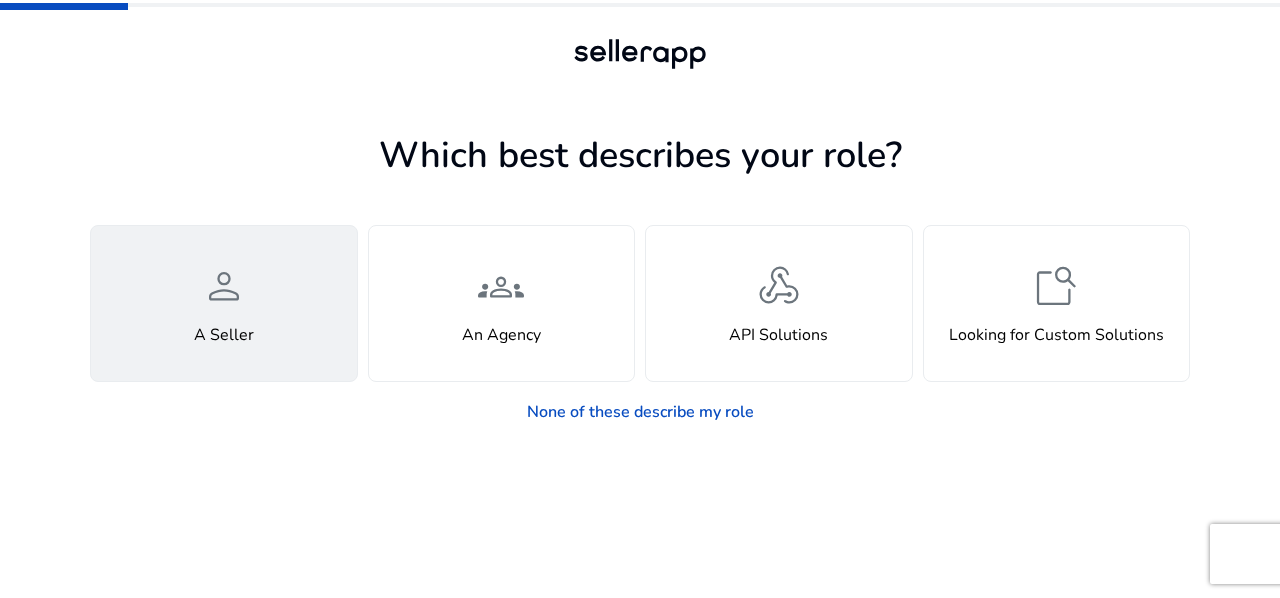 click on "person  A Seller" 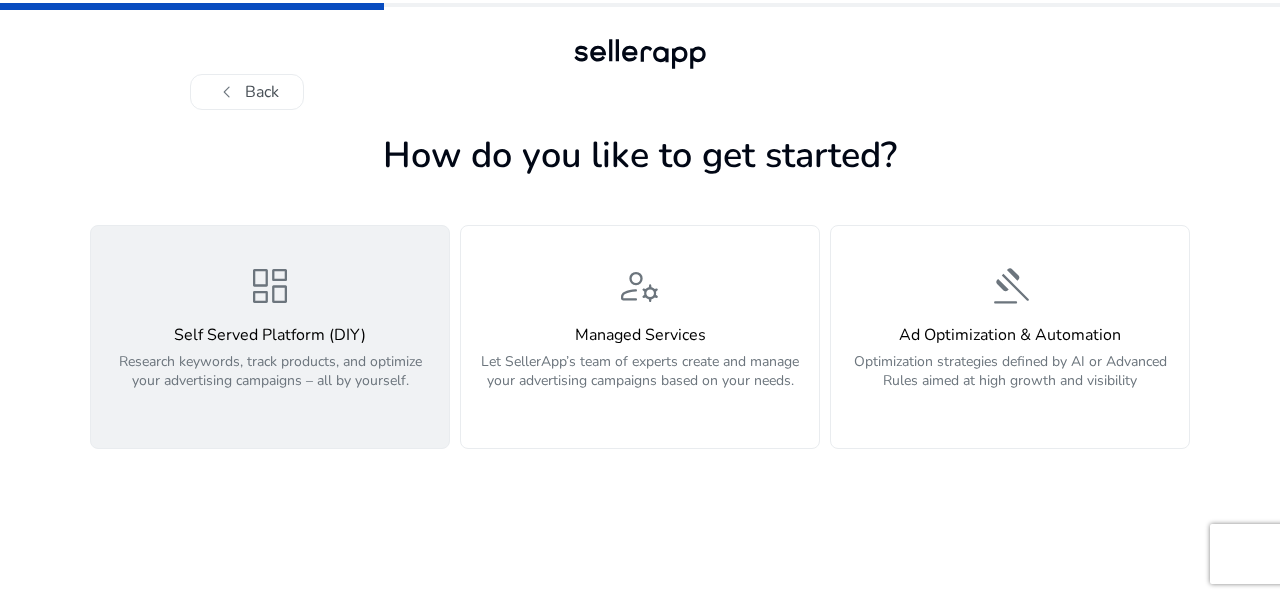 click on "Research keywords, track products, and optimize your advertising campaigns – all by yourself." 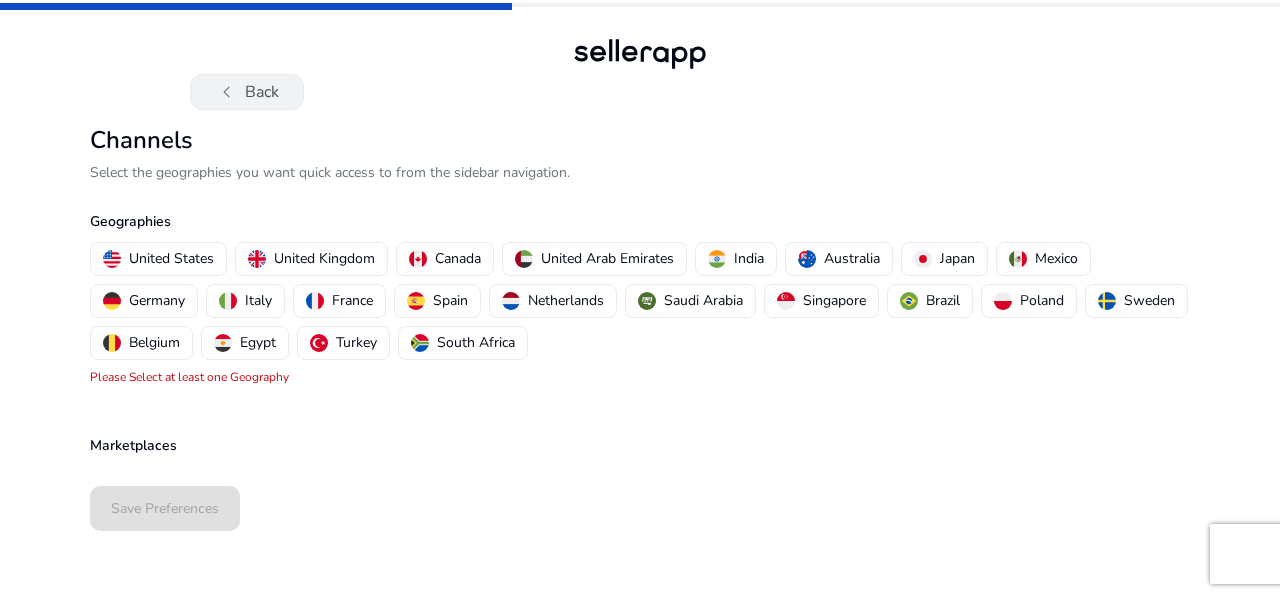 click on "chevron_left" 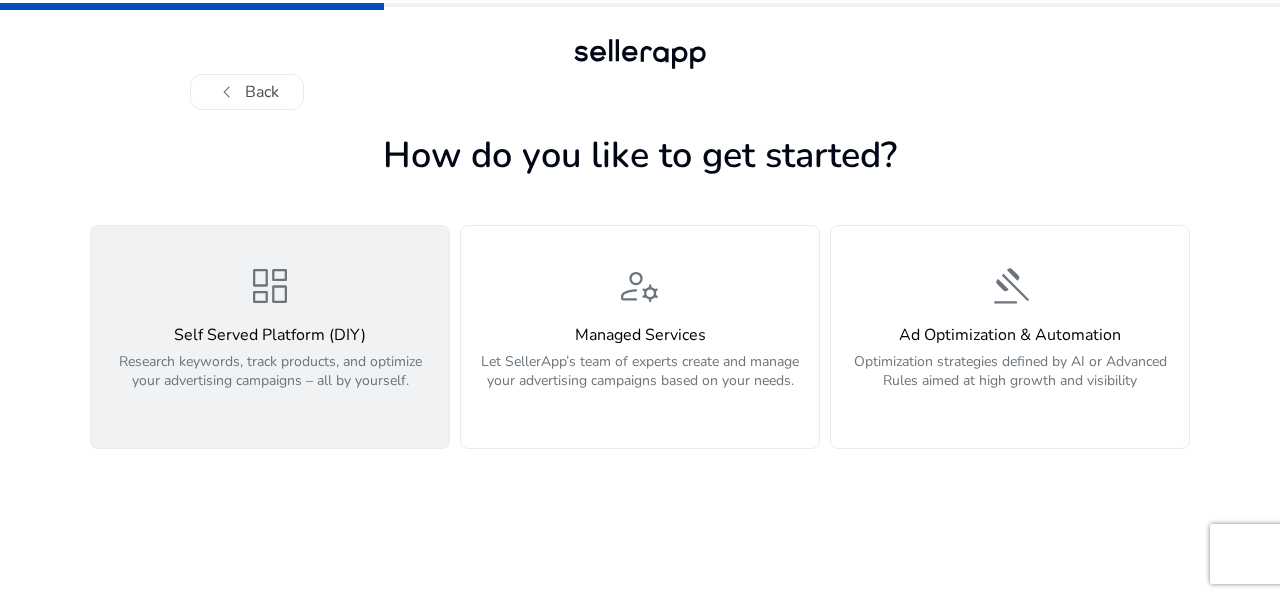click on "Research keywords, track products, and optimize your advertising campaigns – all by yourself." 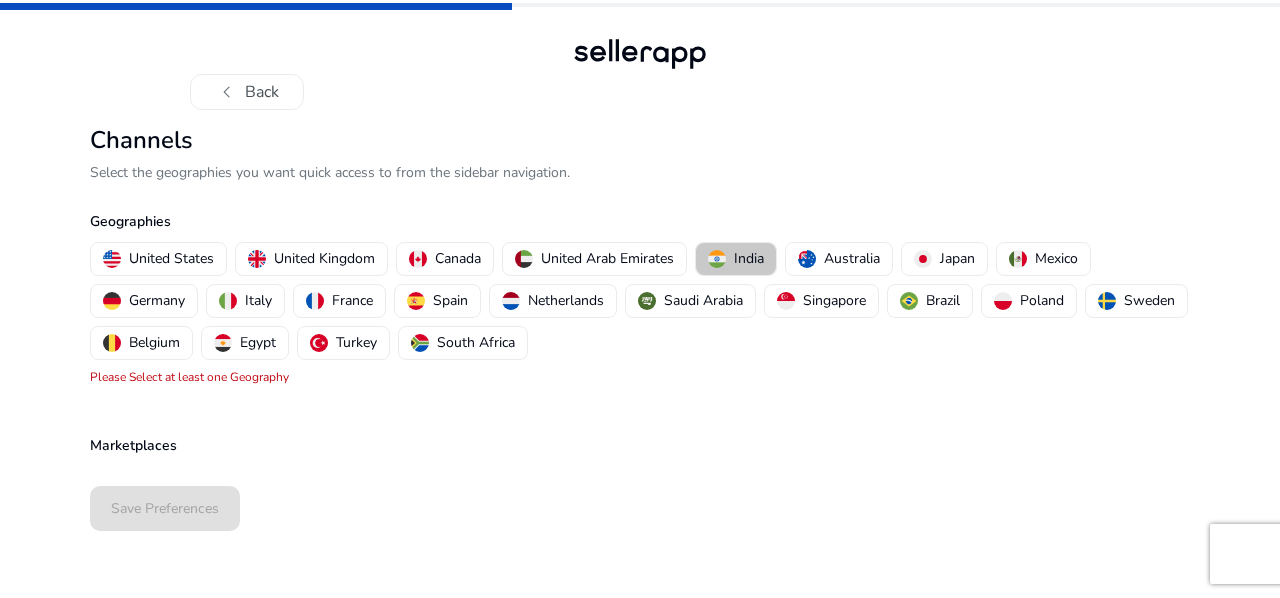click on "India" at bounding box center (749, 258) 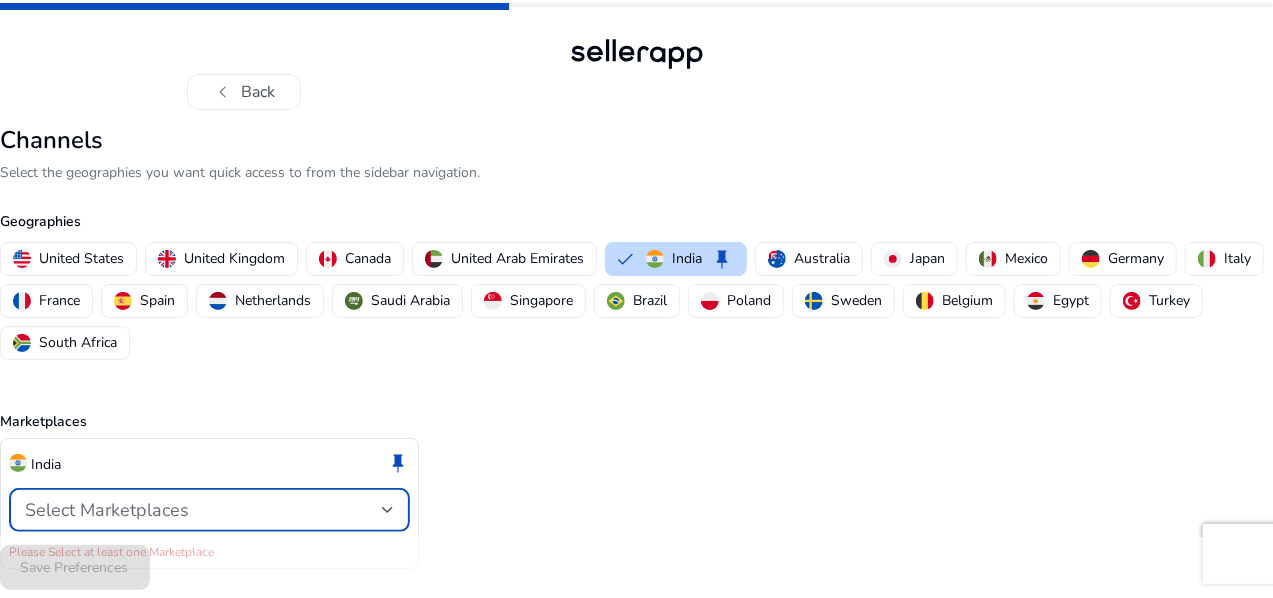 click on "Select Marketplaces" at bounding box center [203, 510] 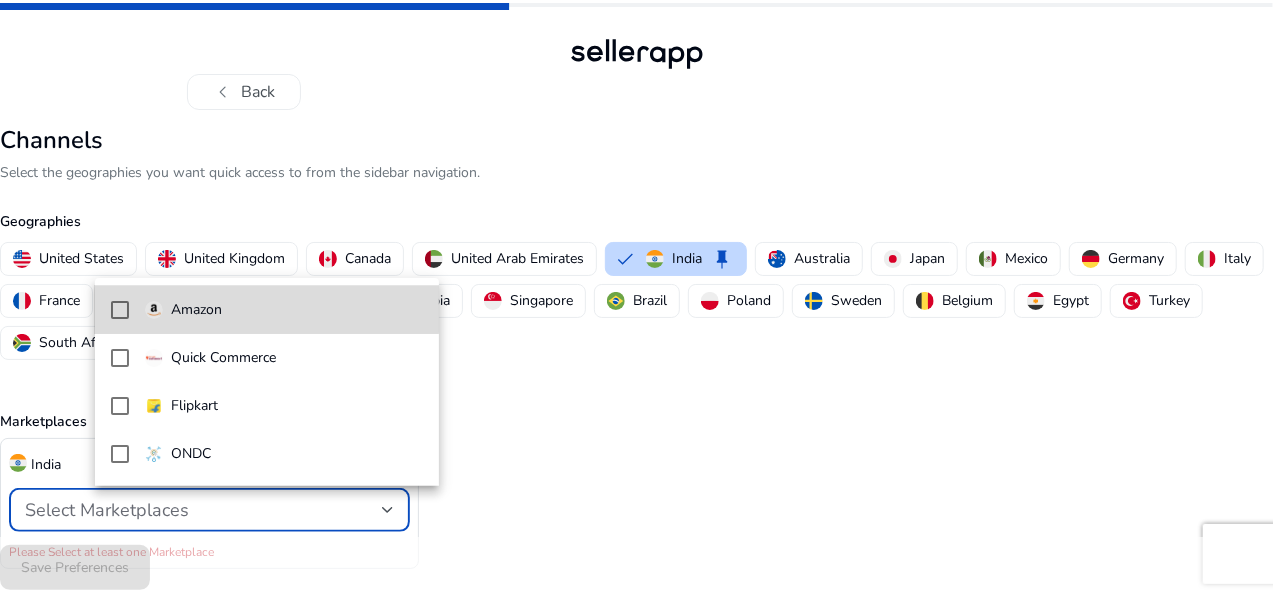 click on "Amazon" at bounding box center [267, 310] 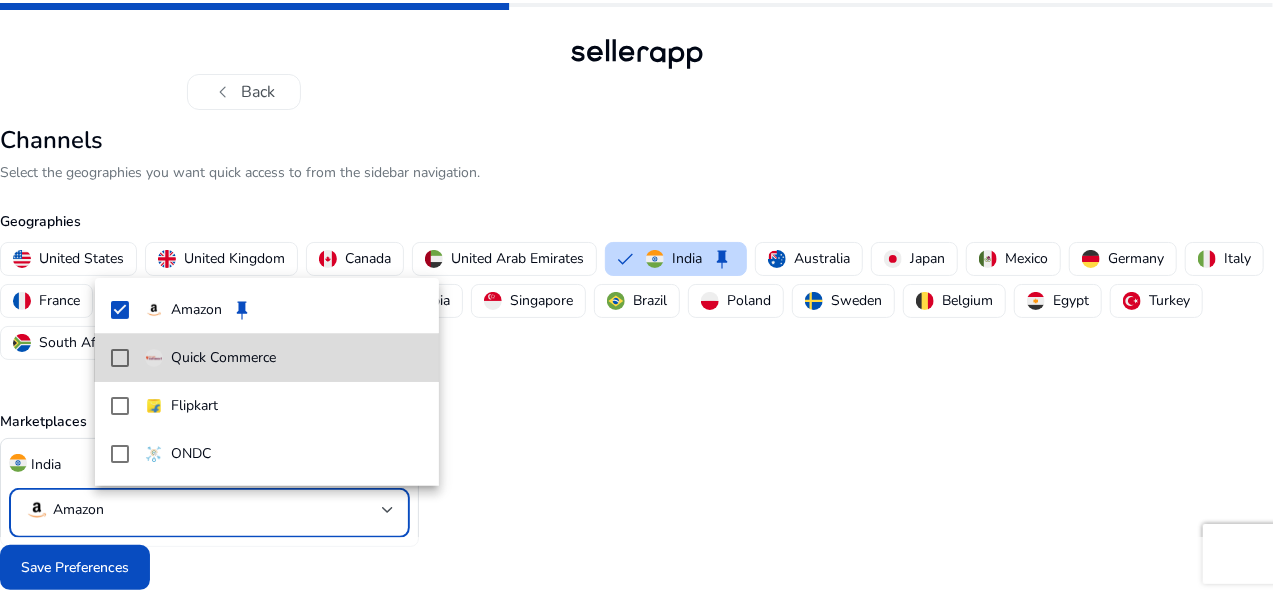 click at bounding box center [120, 358] 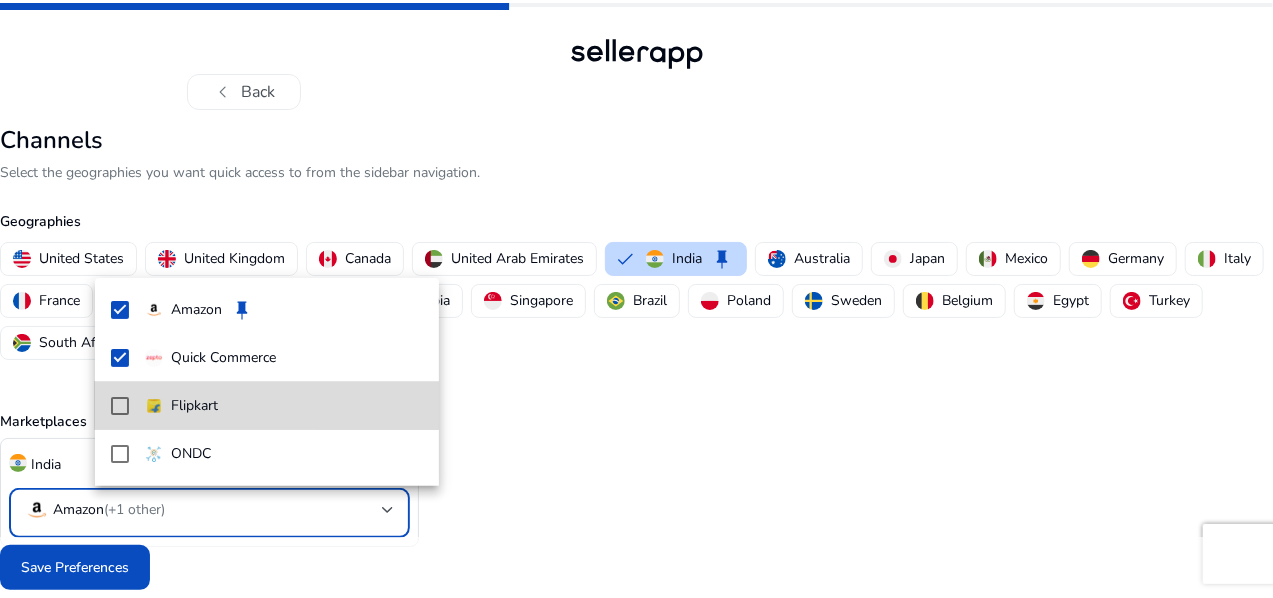click at bounding box center (120, 406) 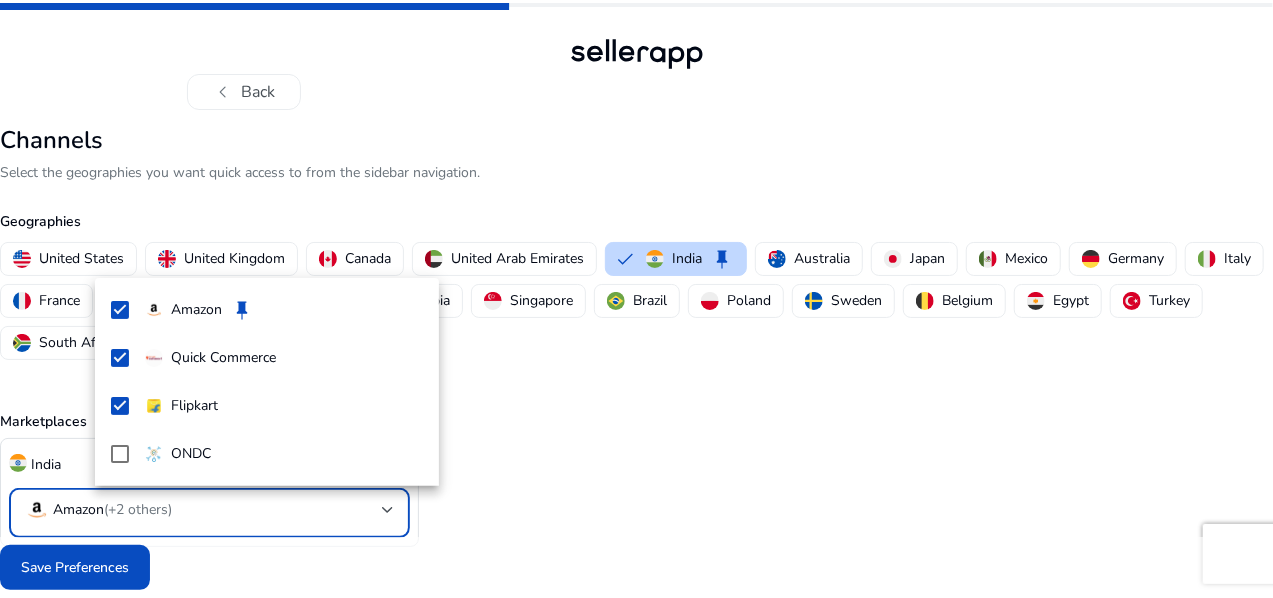 click at bounding box center (636, 299) 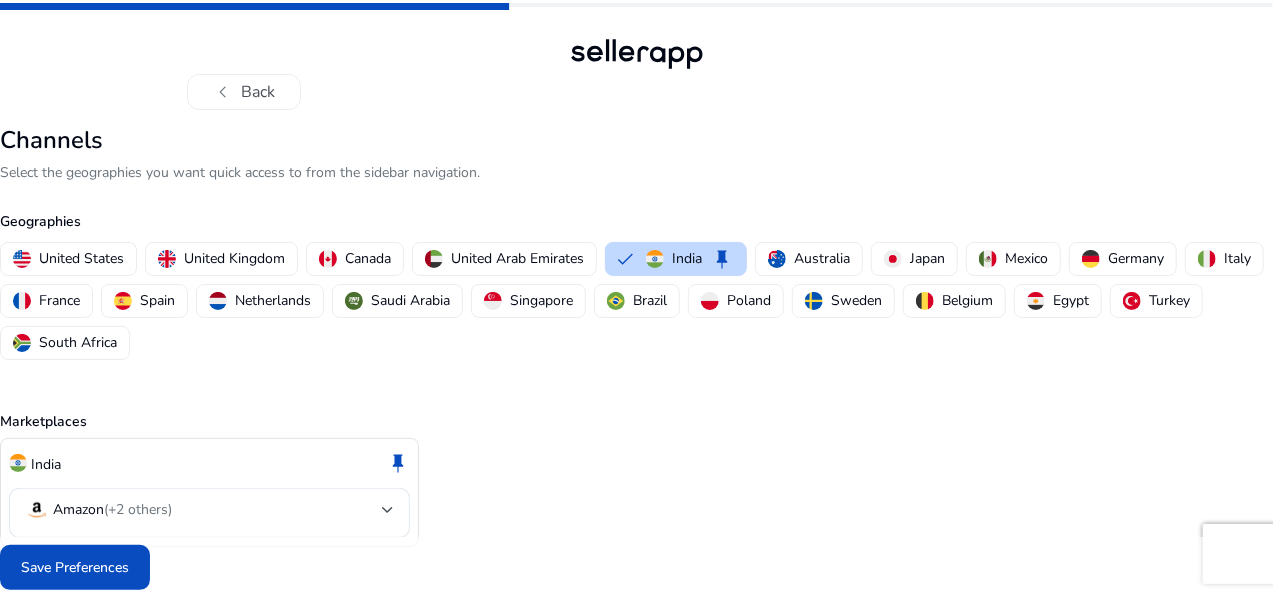 click on "Marketplaces [COUNTRY]  keep   Amazon   (+2 others)" 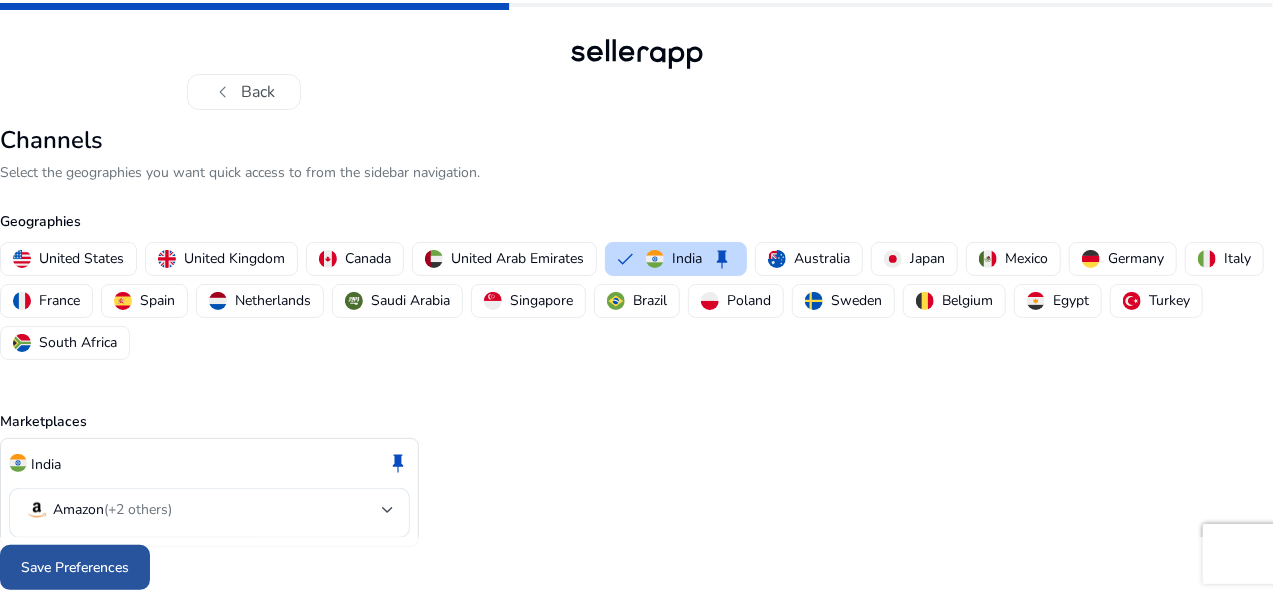 click 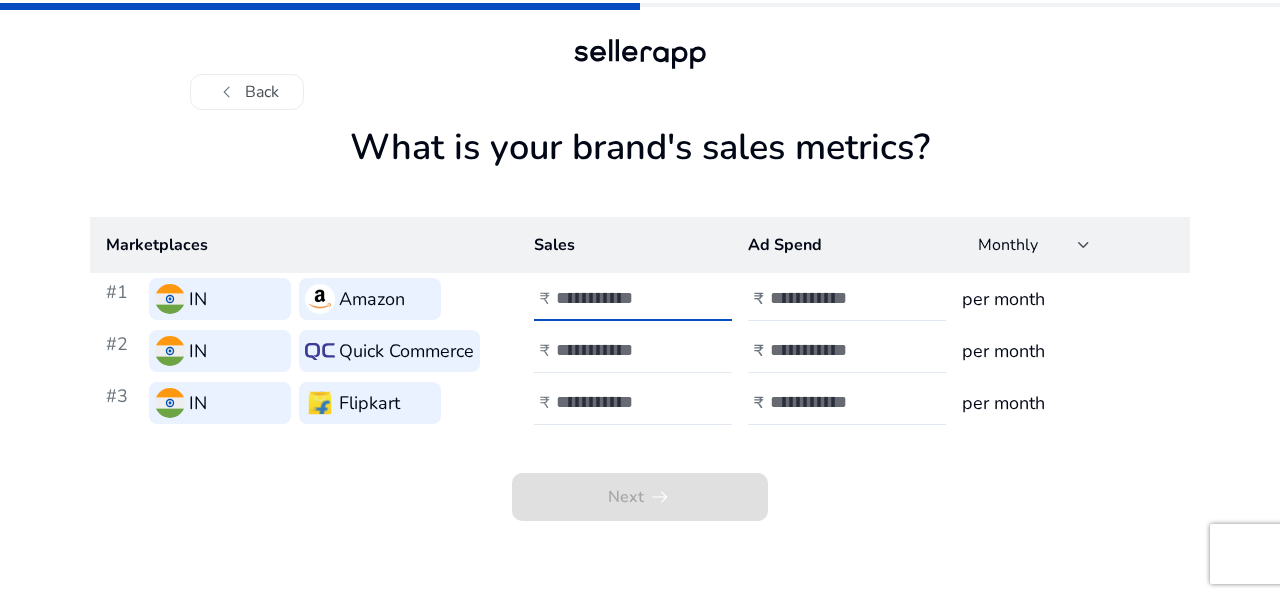 click at bounding box center [623, 298] 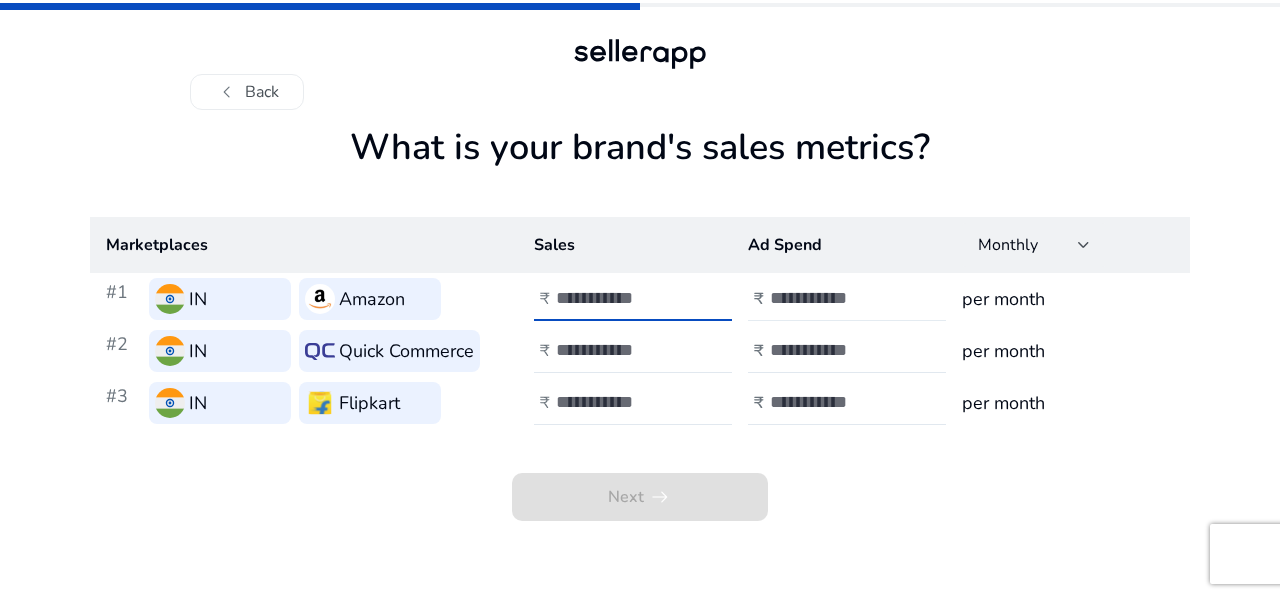 type on "*****" 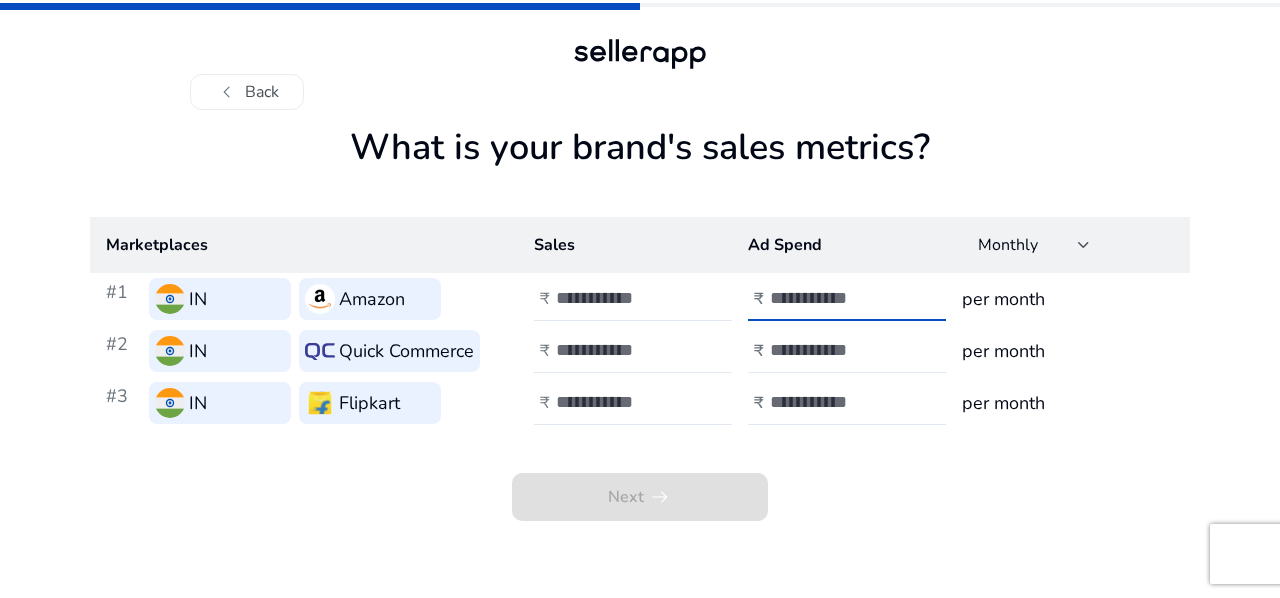 click at bounding box center (837, 298) 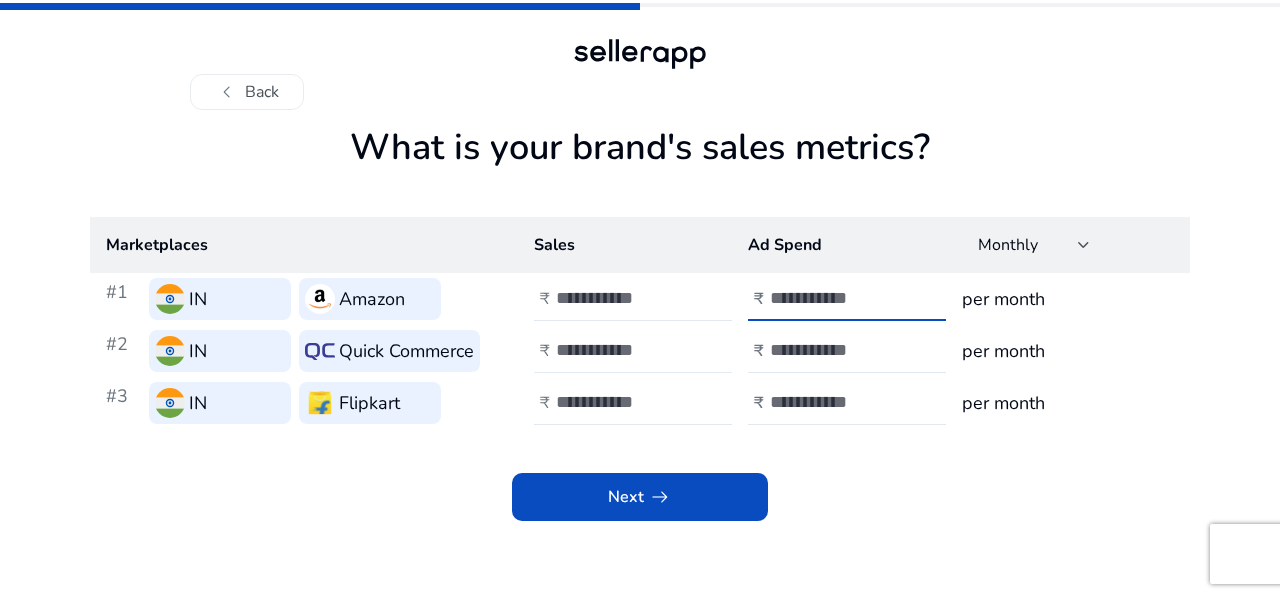 type on "*****" 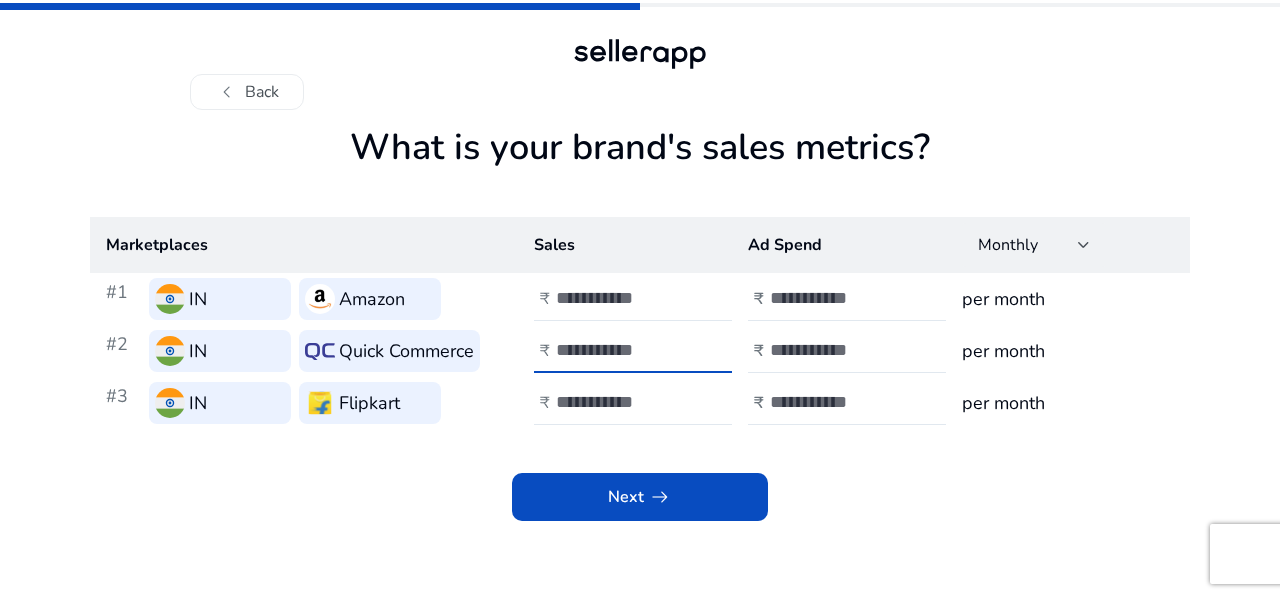 click at bounding box center (623, 350) 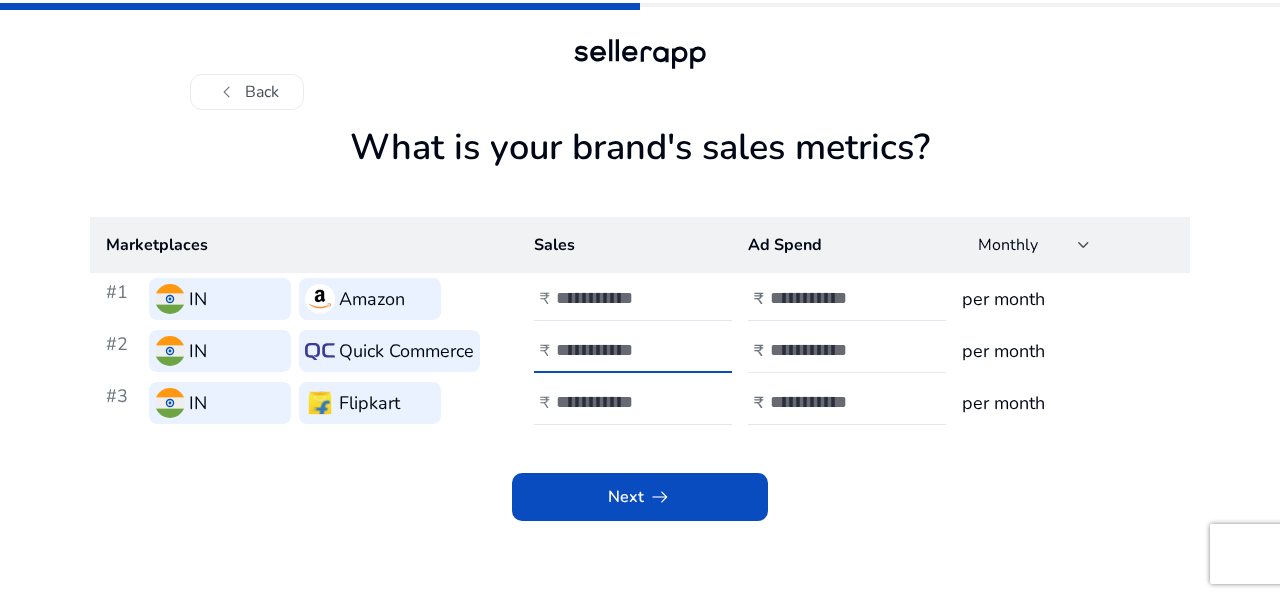 type on "*****" 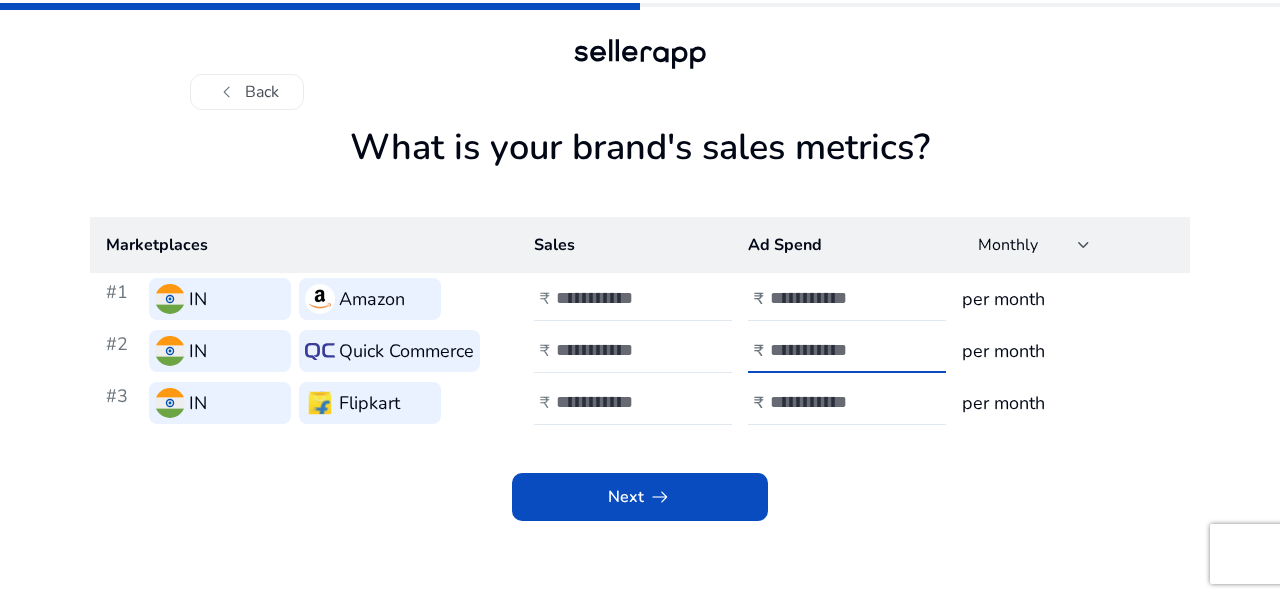 click at bounding box center (837, 350) 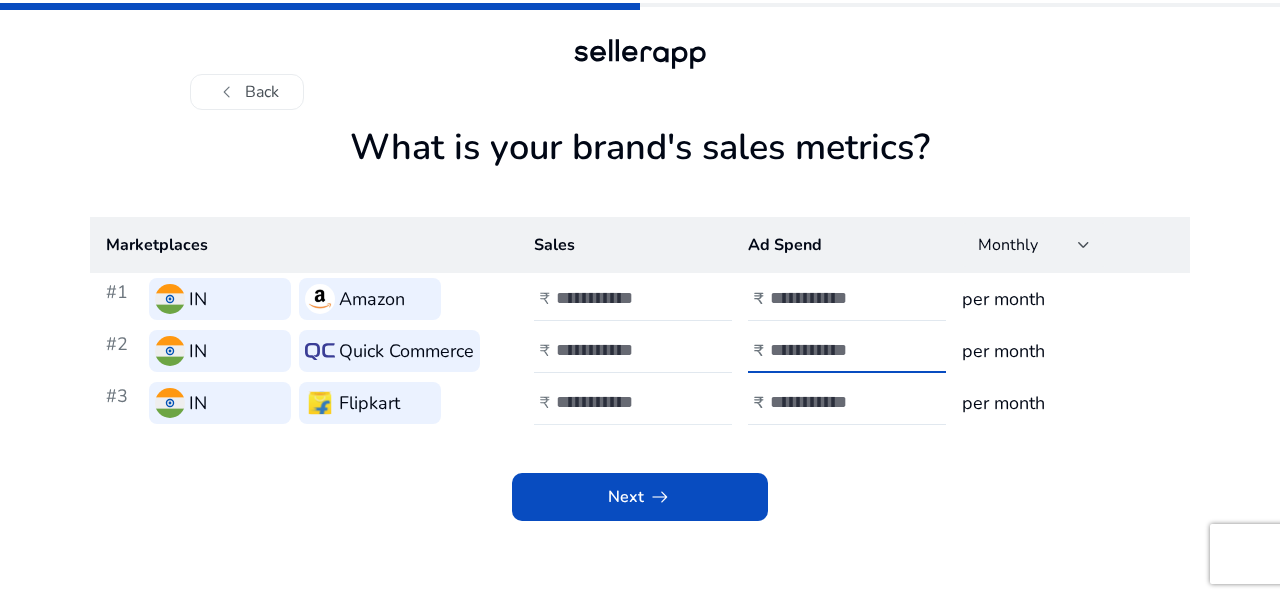 type on "*****" 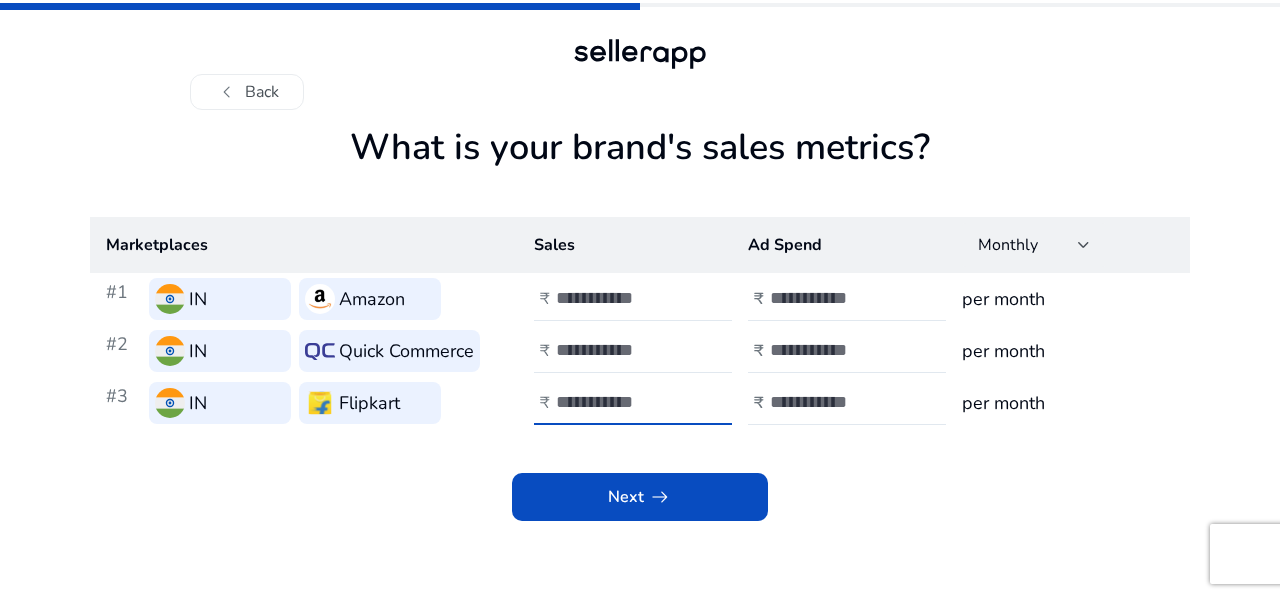 click at bounding box center (623, 402) 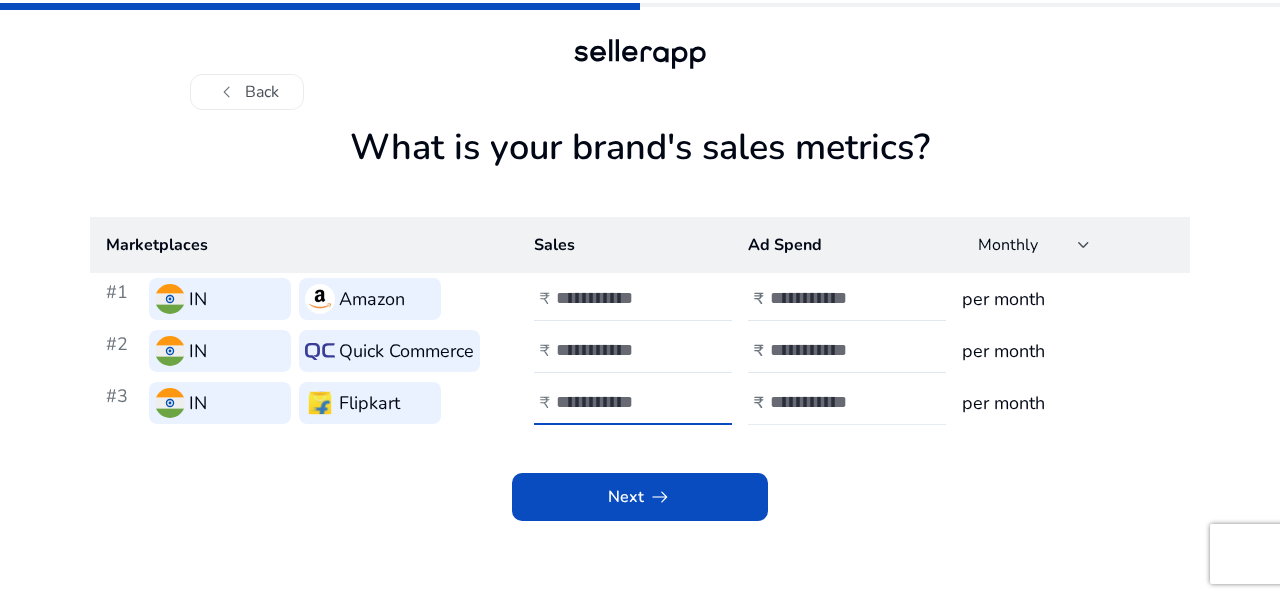 type on "*****" 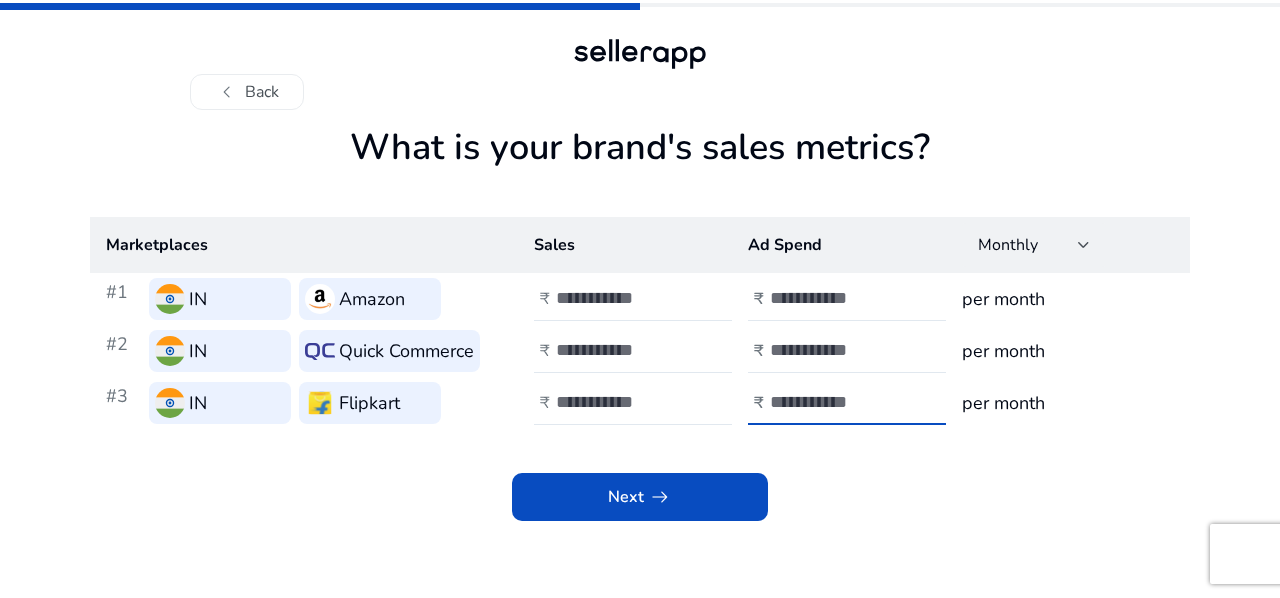 click at bounding box center [837, 402] 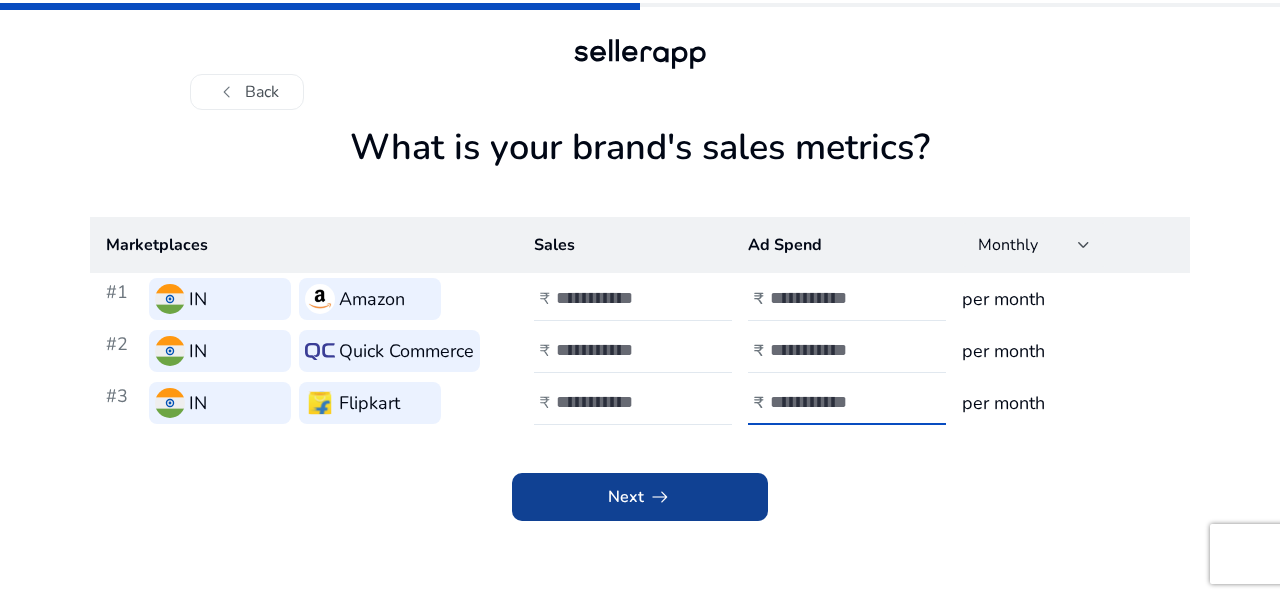 type on "*****" 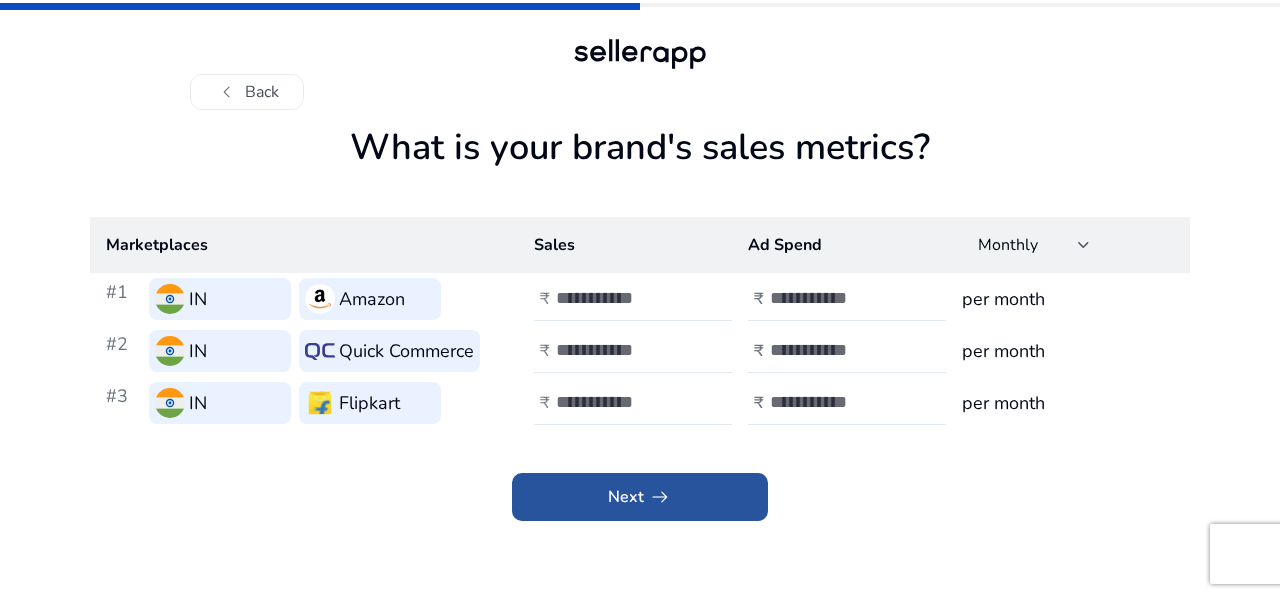 click on "Next   arrow_right_alt" 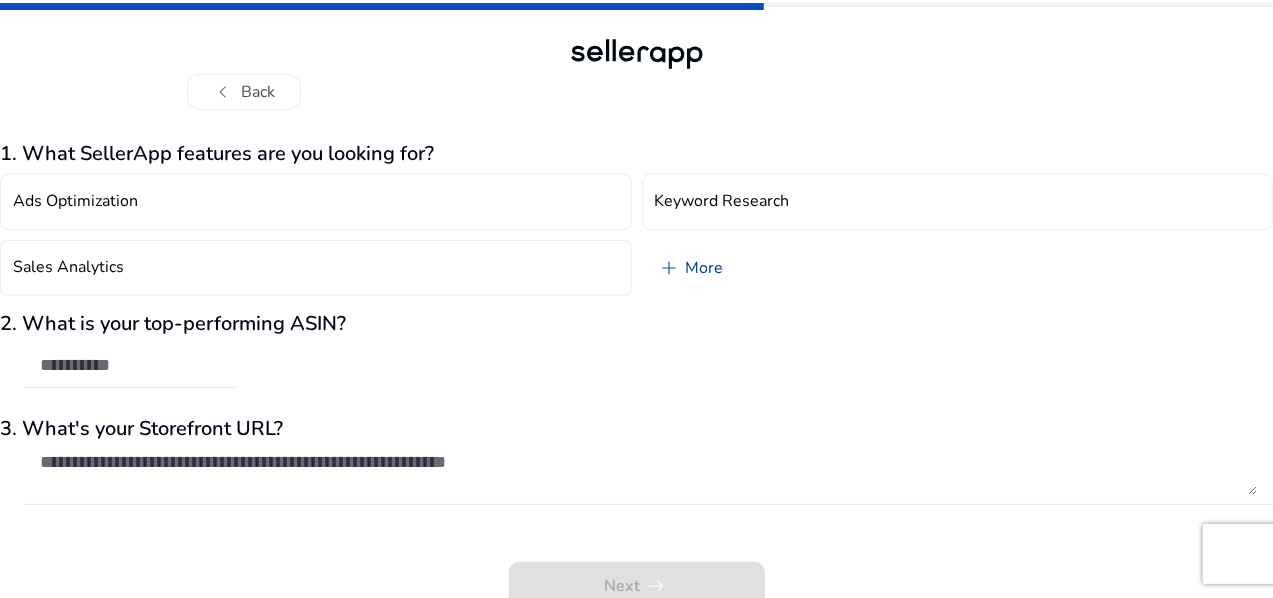 click on "add" 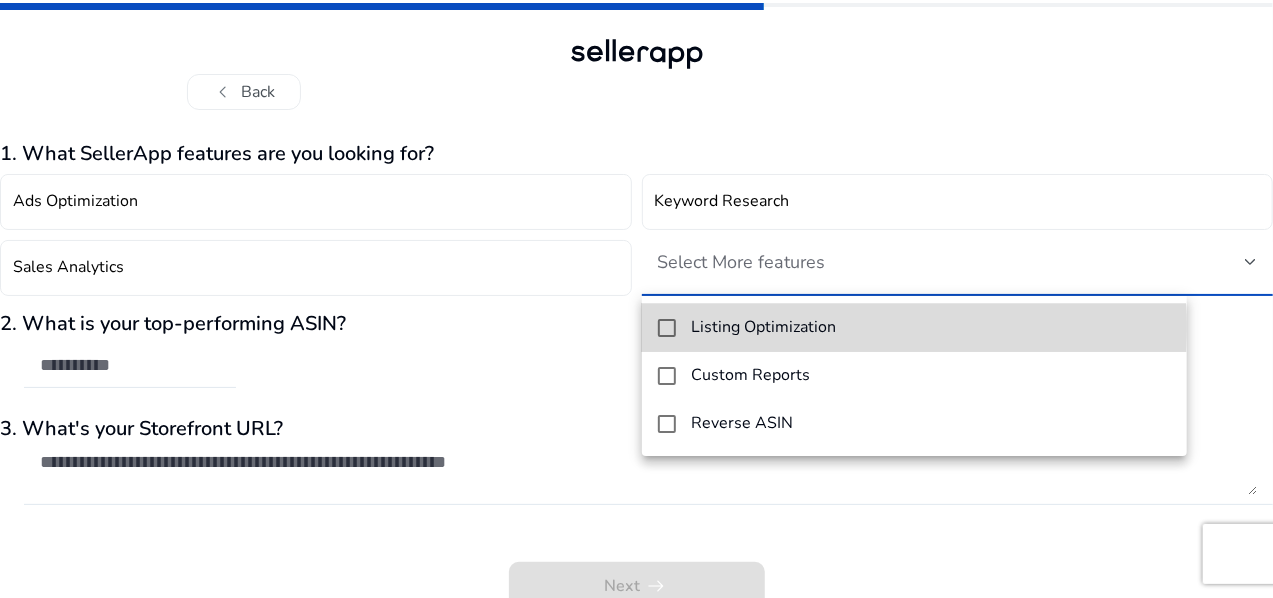 click at bounding box center (667, 328) 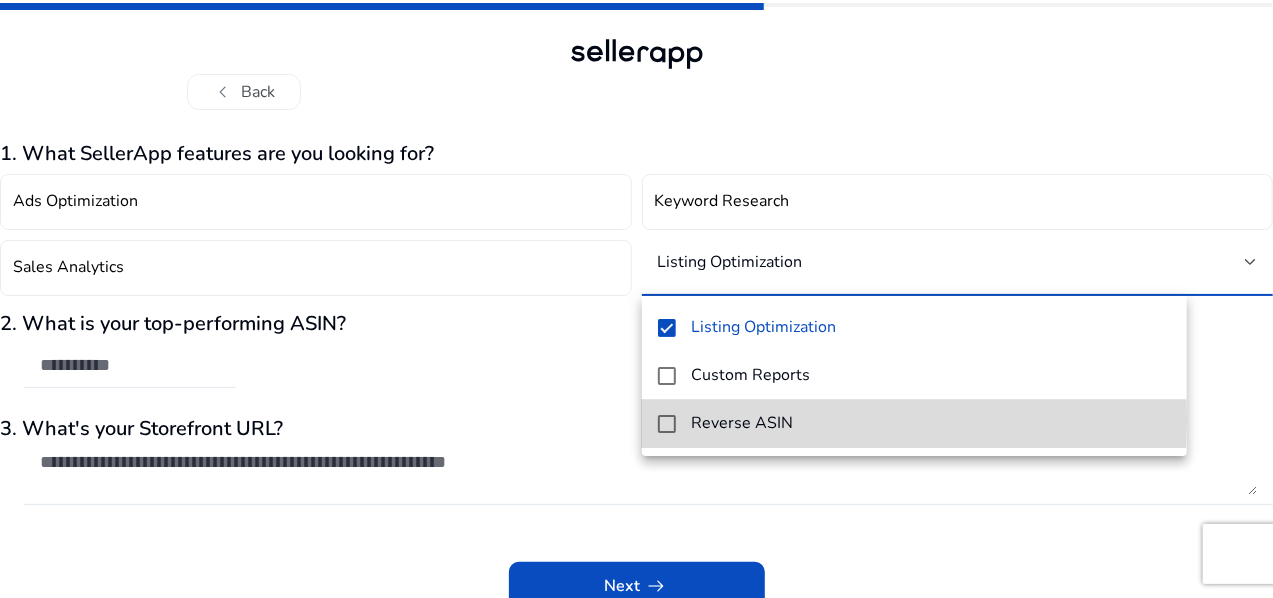 click at bounding box center [667, 424] 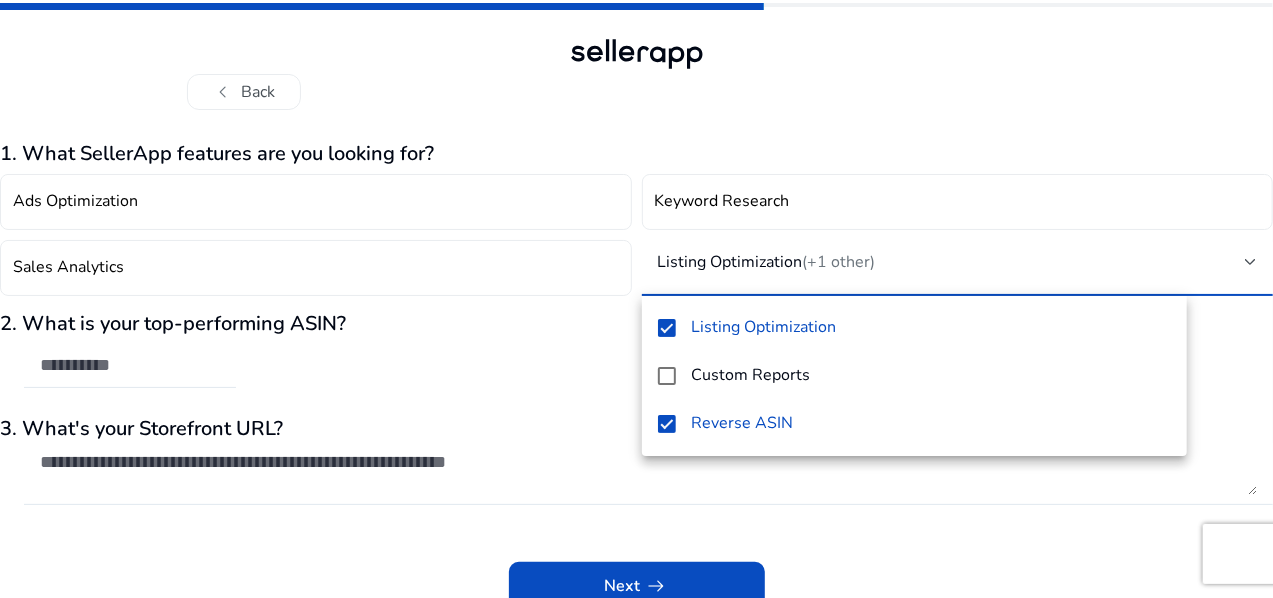 click at bounding box center (636, 299) 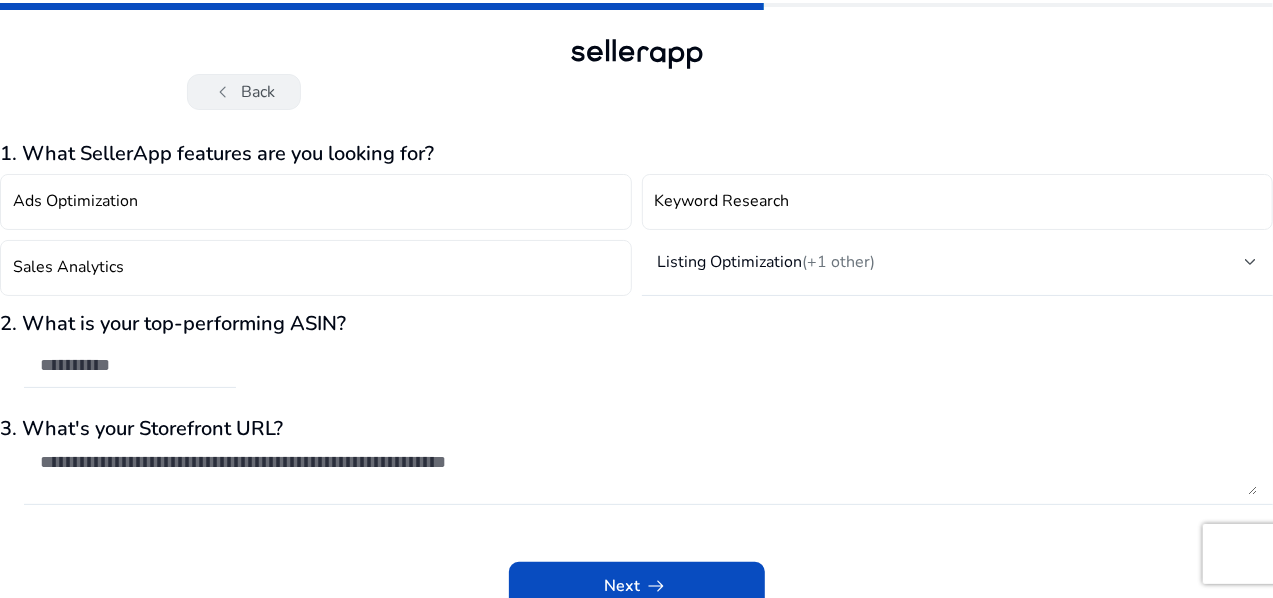 click on "chevron_left" 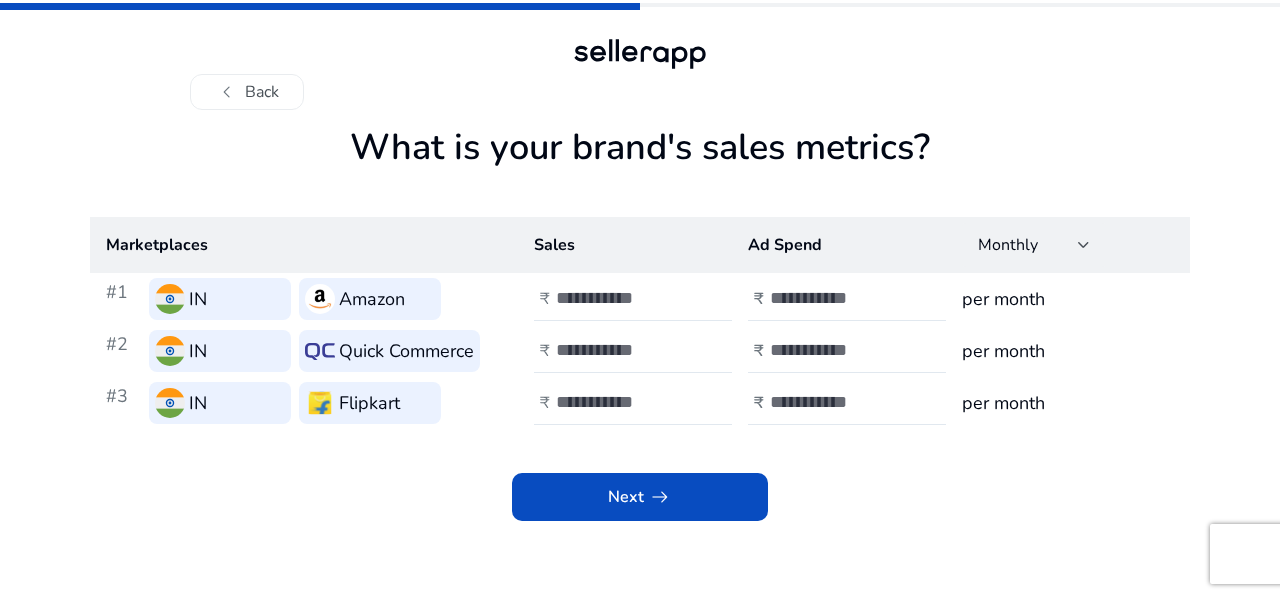 click on "chevron_left" 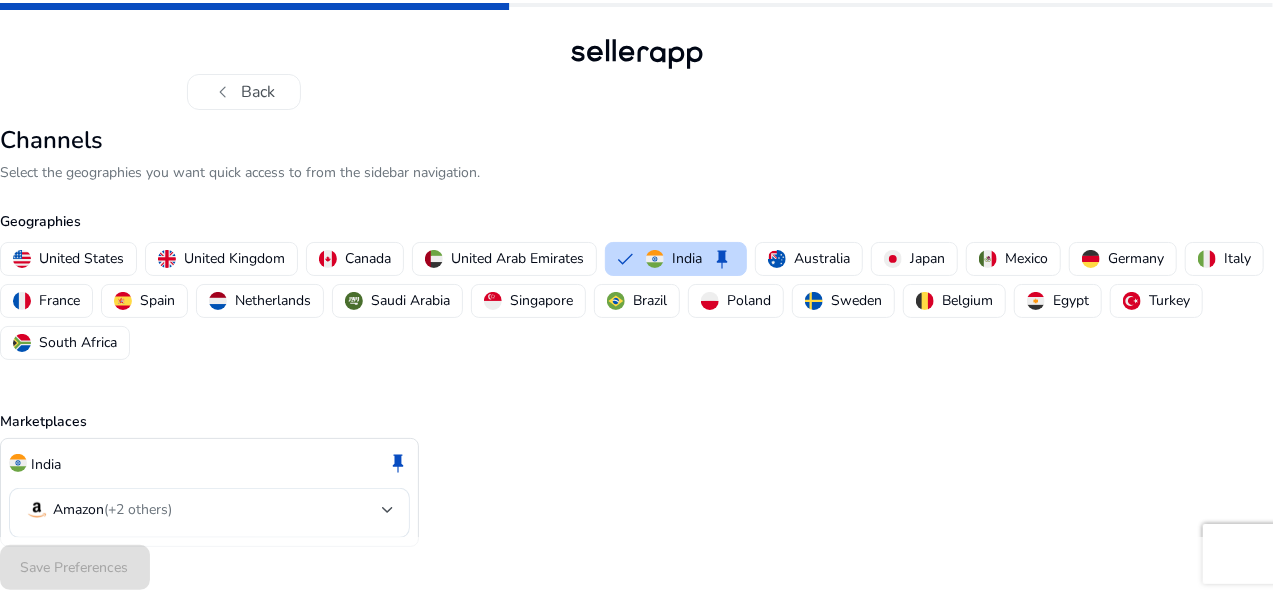 click on "chevron_left" 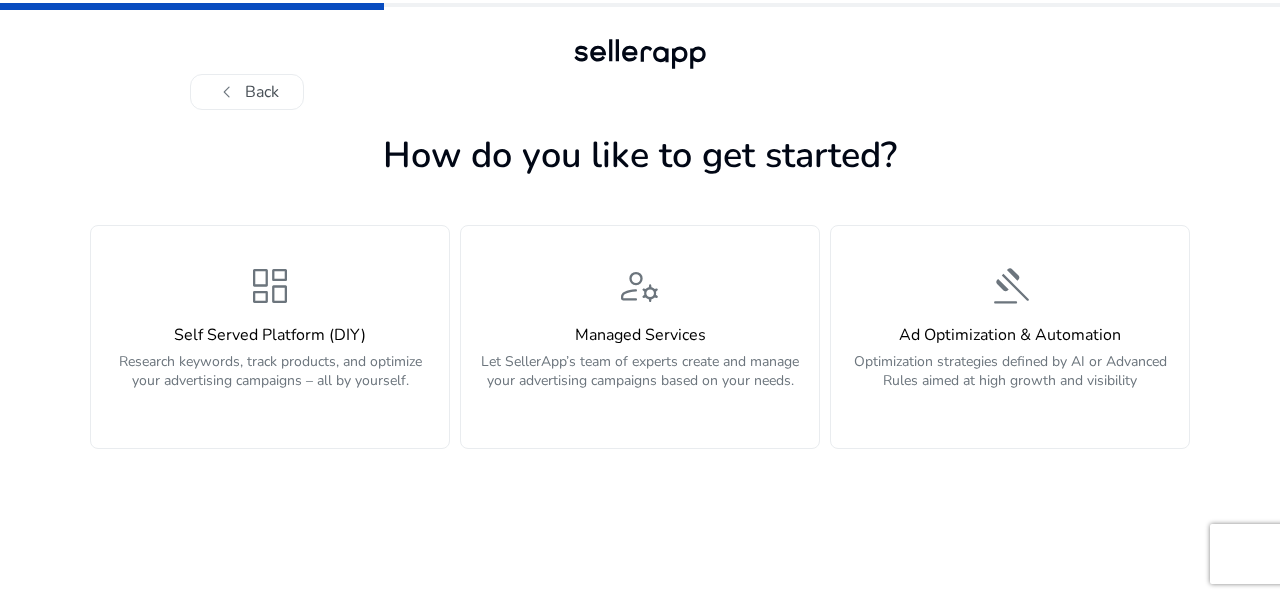 click on "chevron_left" 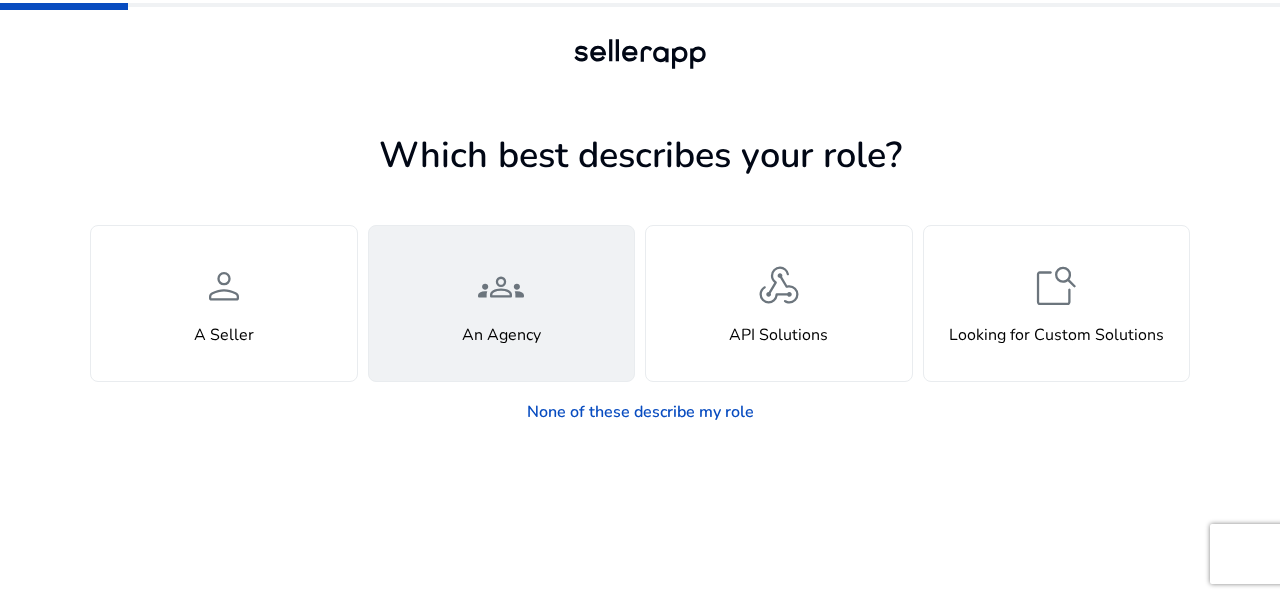 click on "groups" 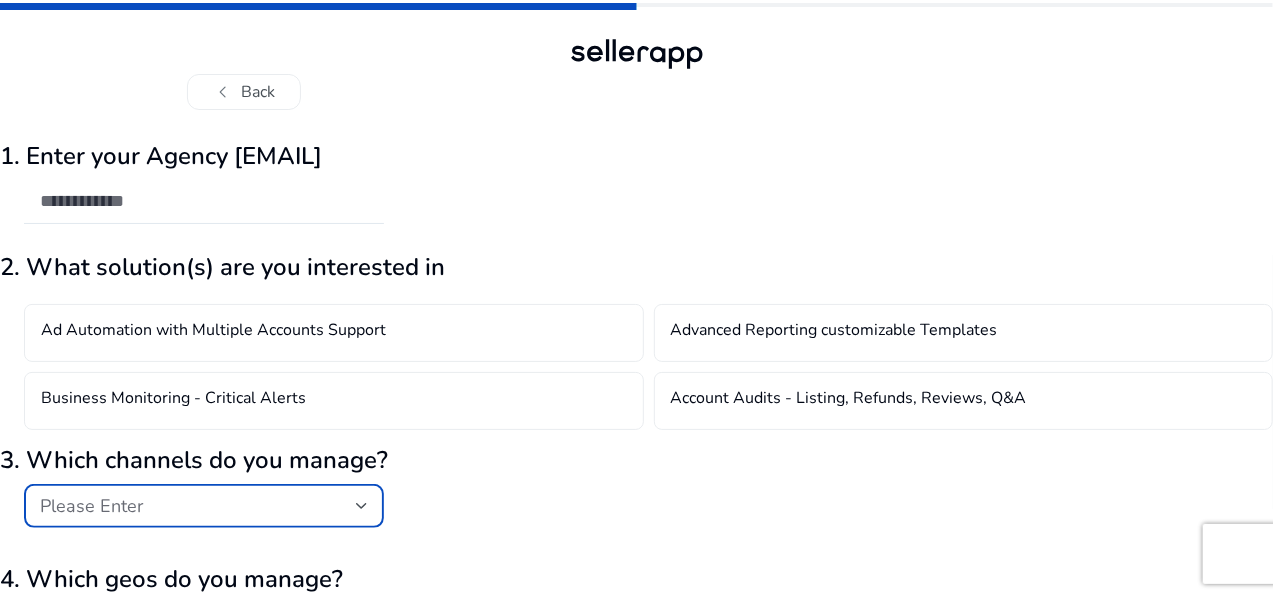 click on "Please Enter" at bounding box center (198, 506) 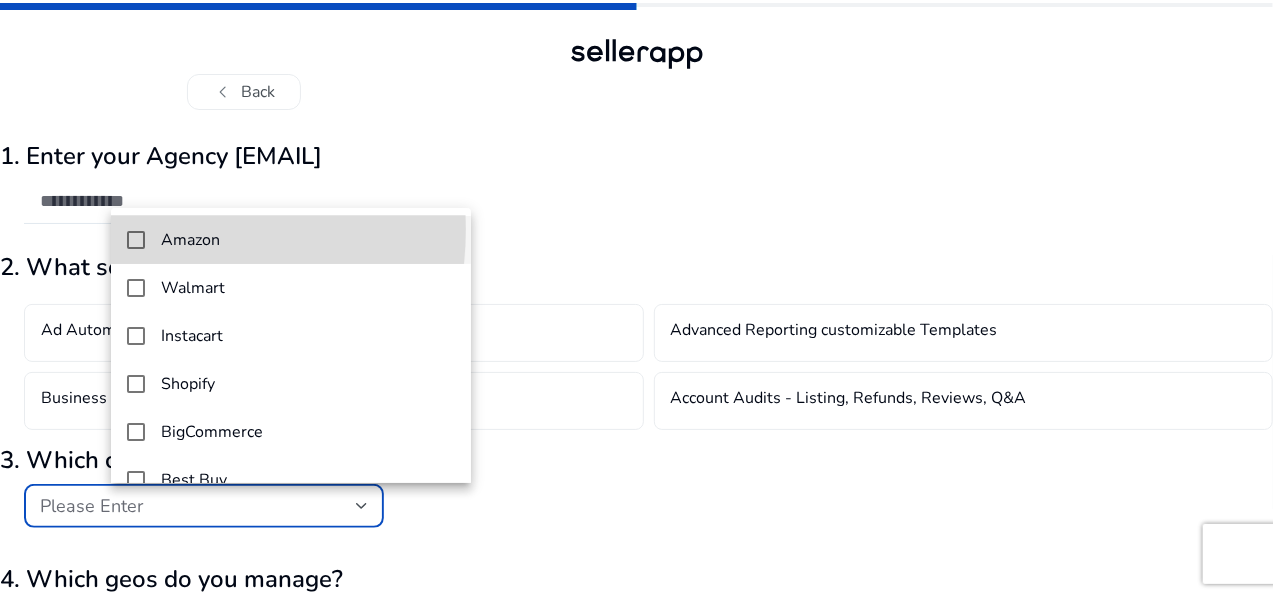click on "Amazon" at bounding box center [291, 240] 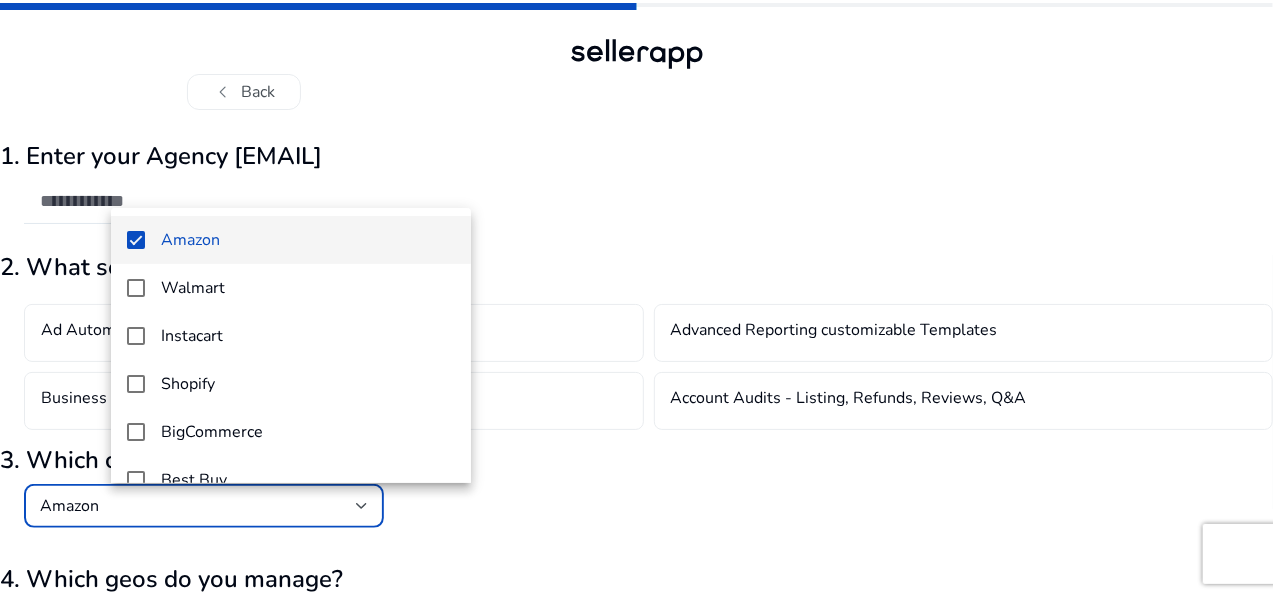 click at bounding box center [636, 299] 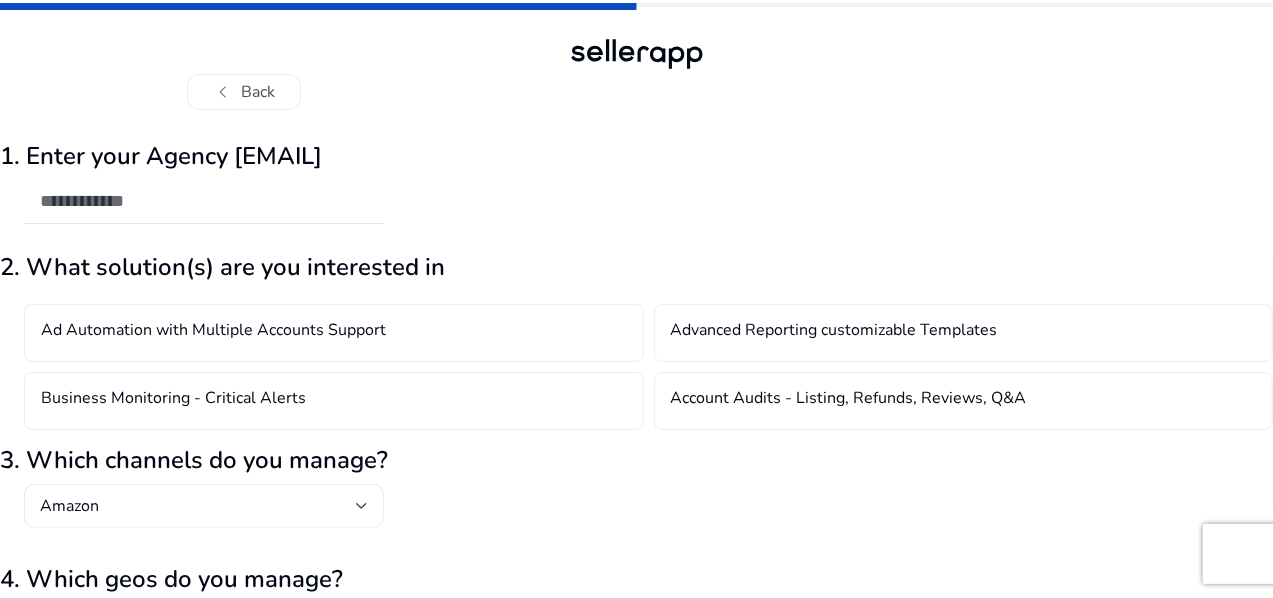 click on "Amazon" 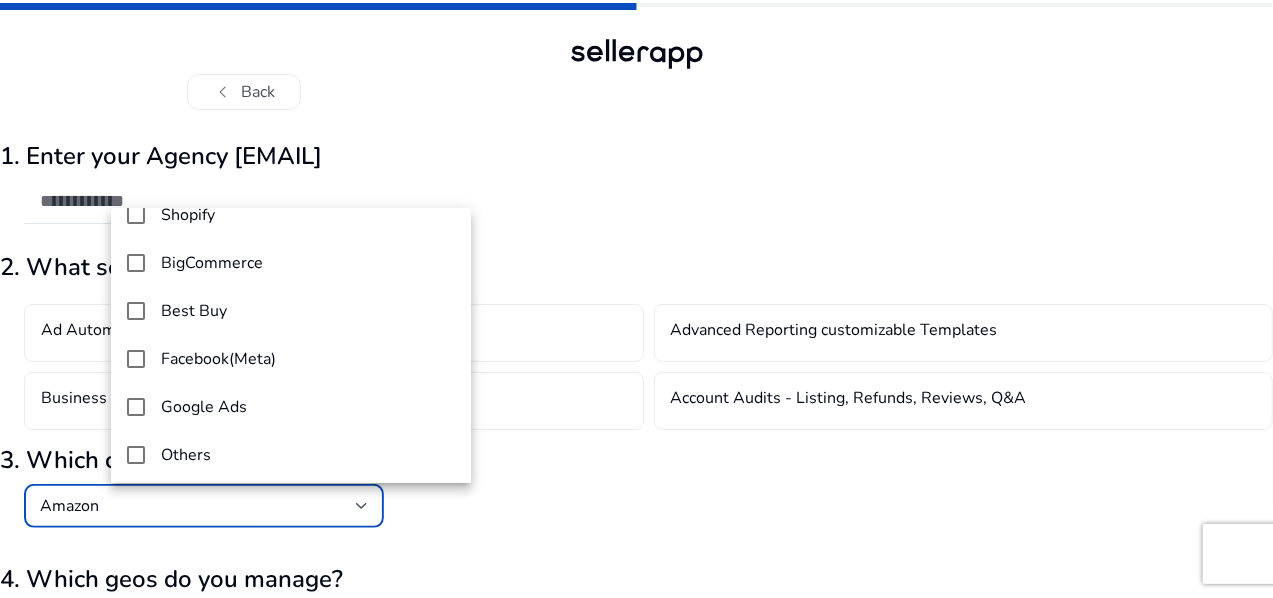scroll, scrollTop: 172, scrollLeft: 0, axis: vertical 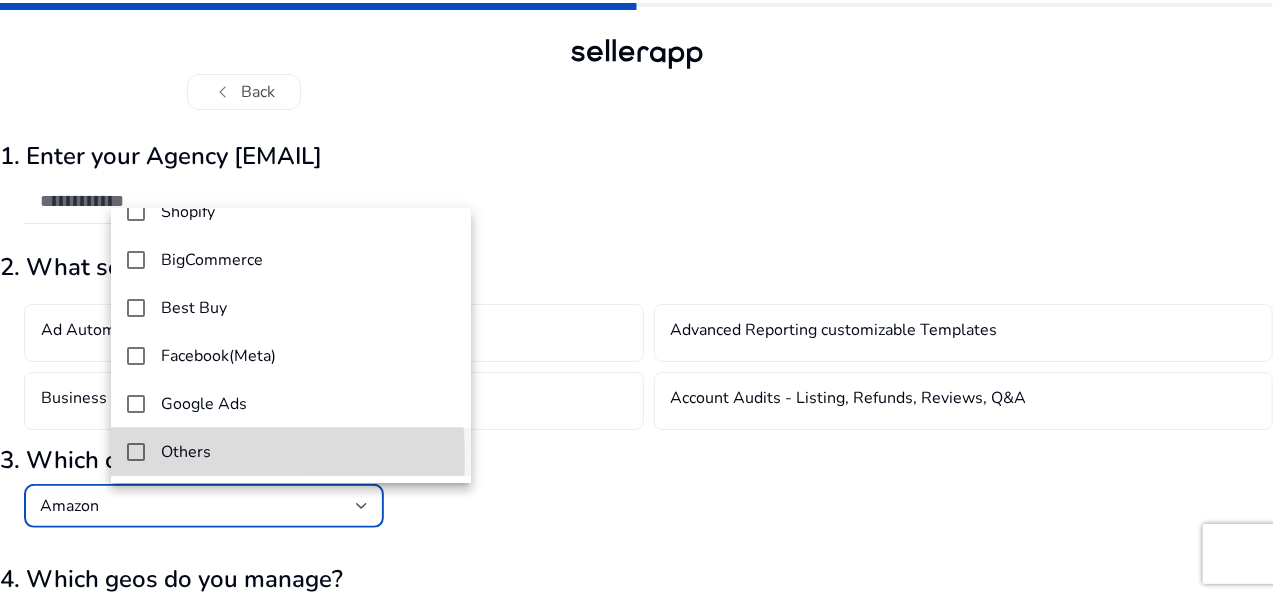 click at bounding box center [136, 452] 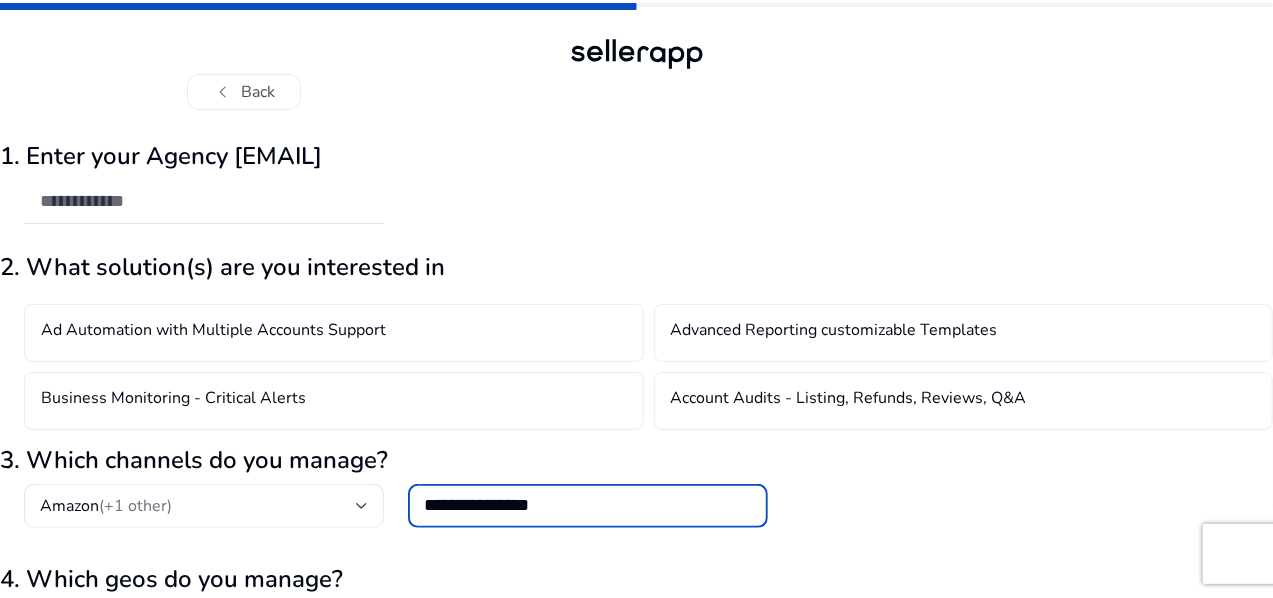 type on "**********" 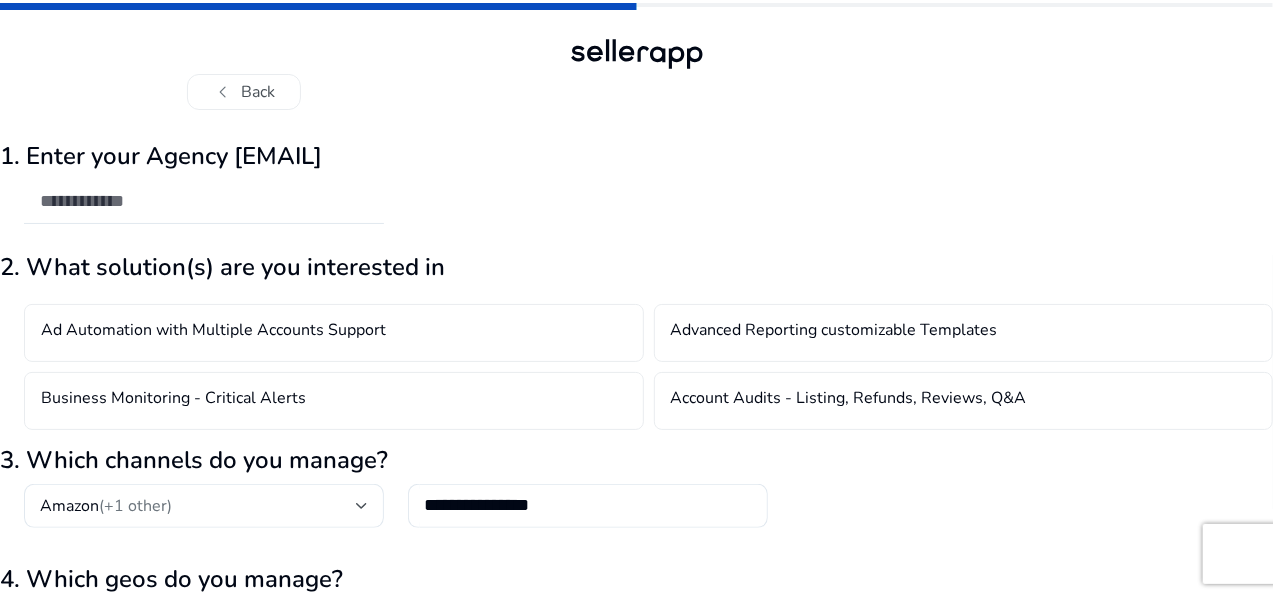click on "**********" 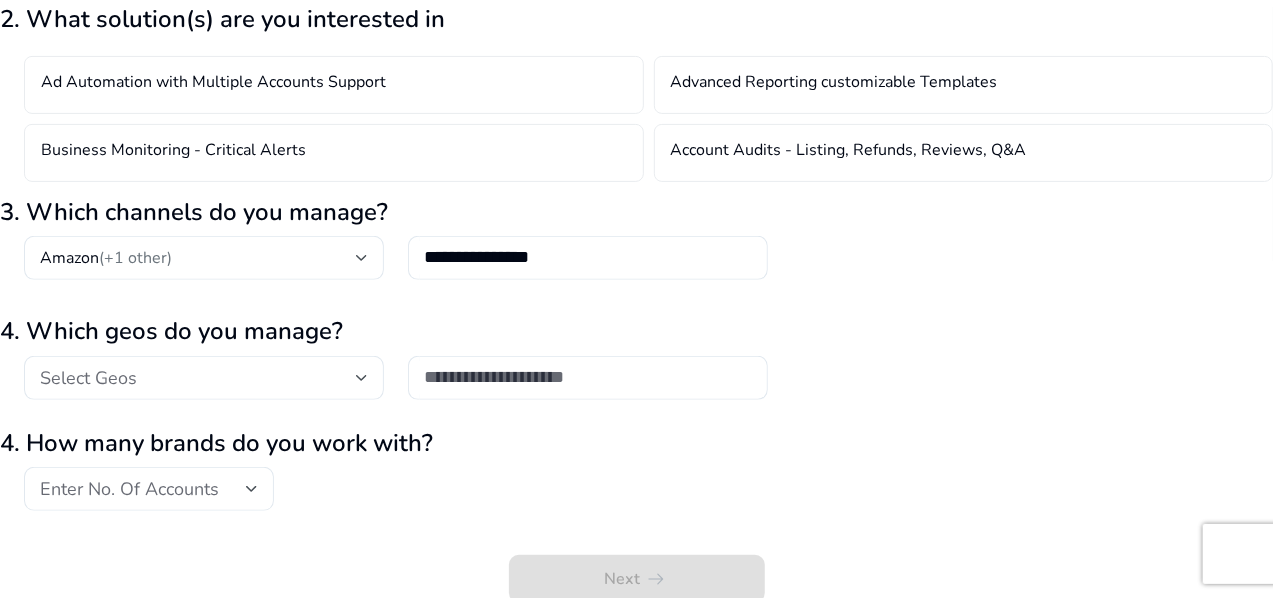 scroll, scrollTop: 252, scrollLeft: 0, axis: vertical 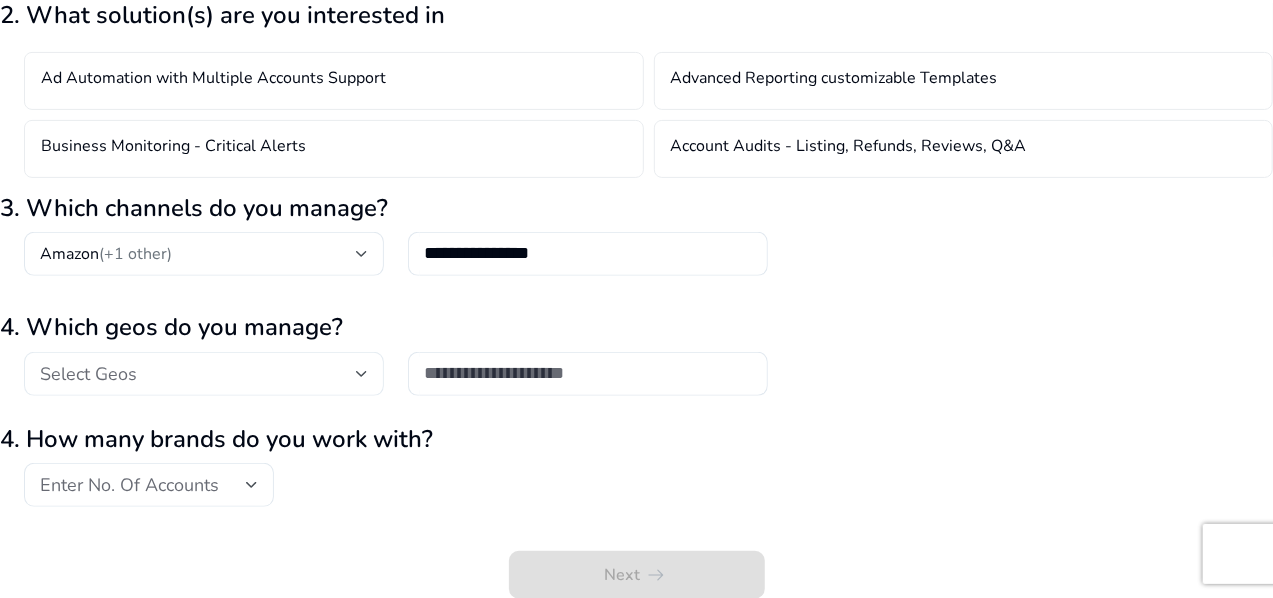 click on "Select Geos" 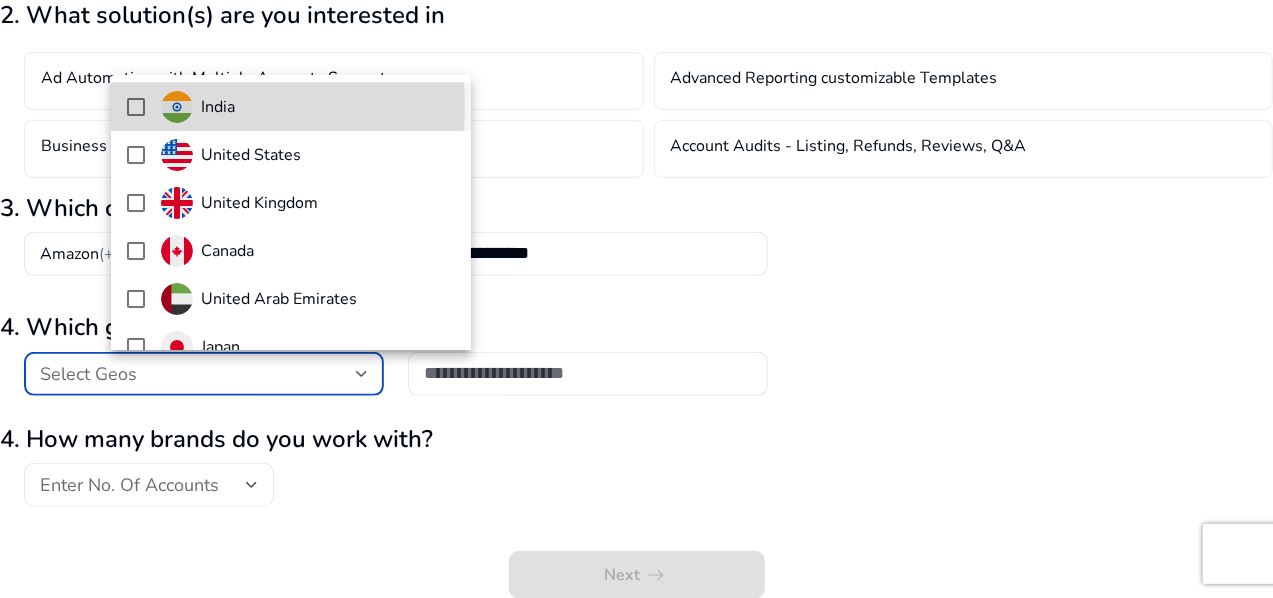 click at bounding box center [136, 107] 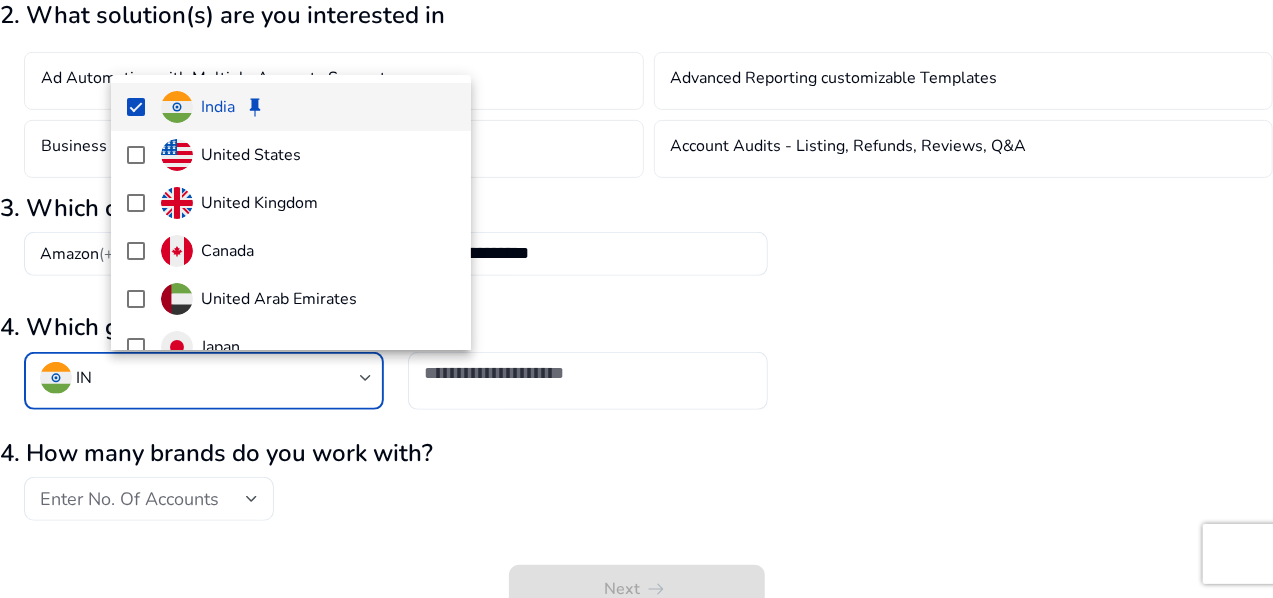 click at bounding box center [636, 299] 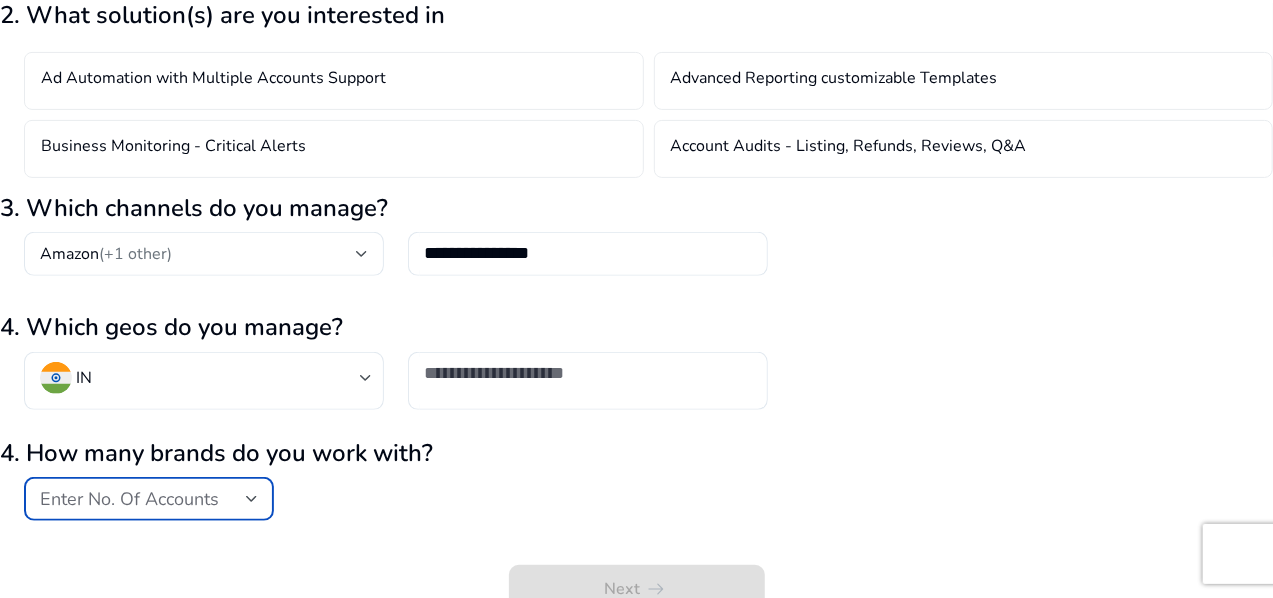 click on "Enter No. Of Accounts" at bounding box center (143, 499) 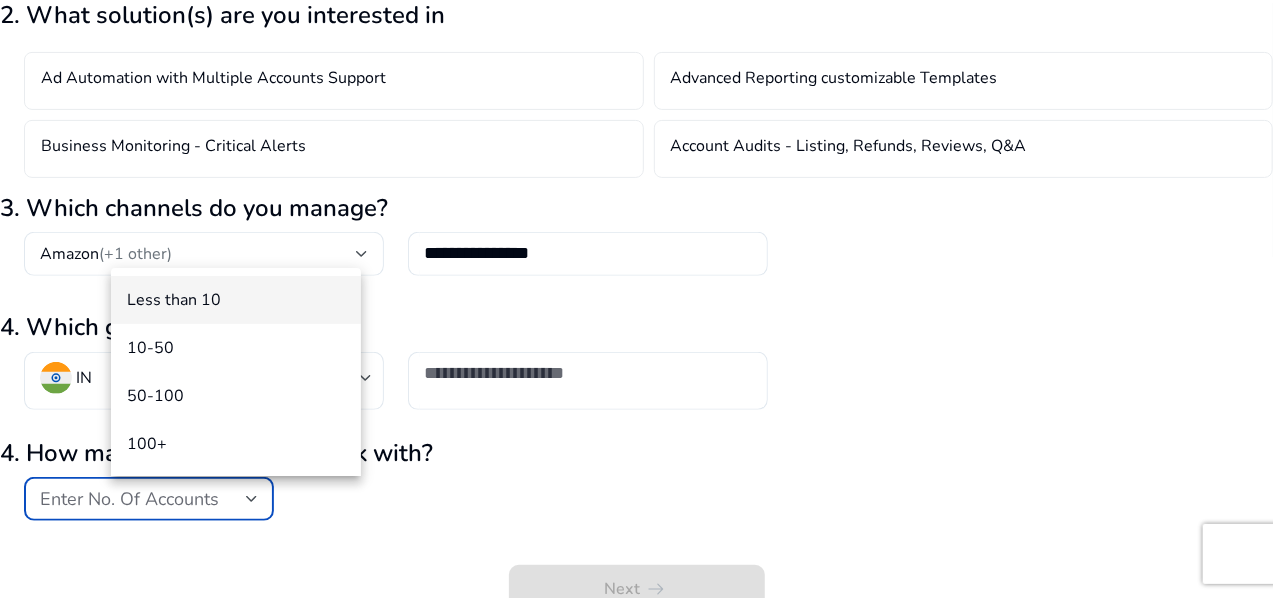 click at bounding box center (636, 299) 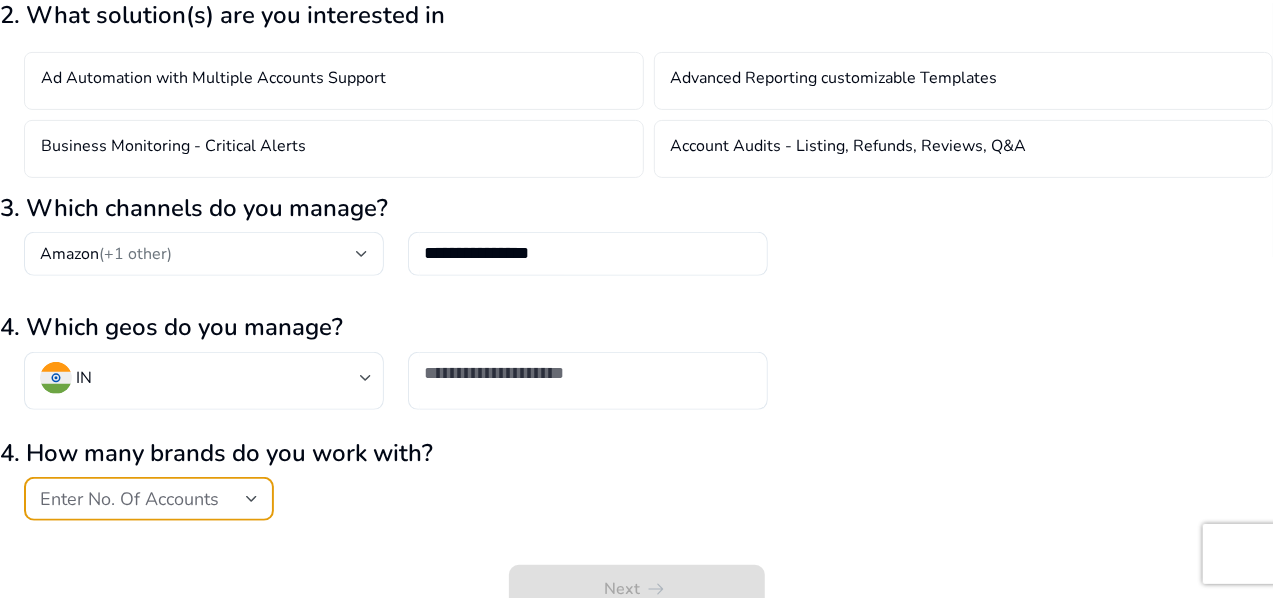 click on "Enter No. Of Accounts" at bounding box center (143, 499) 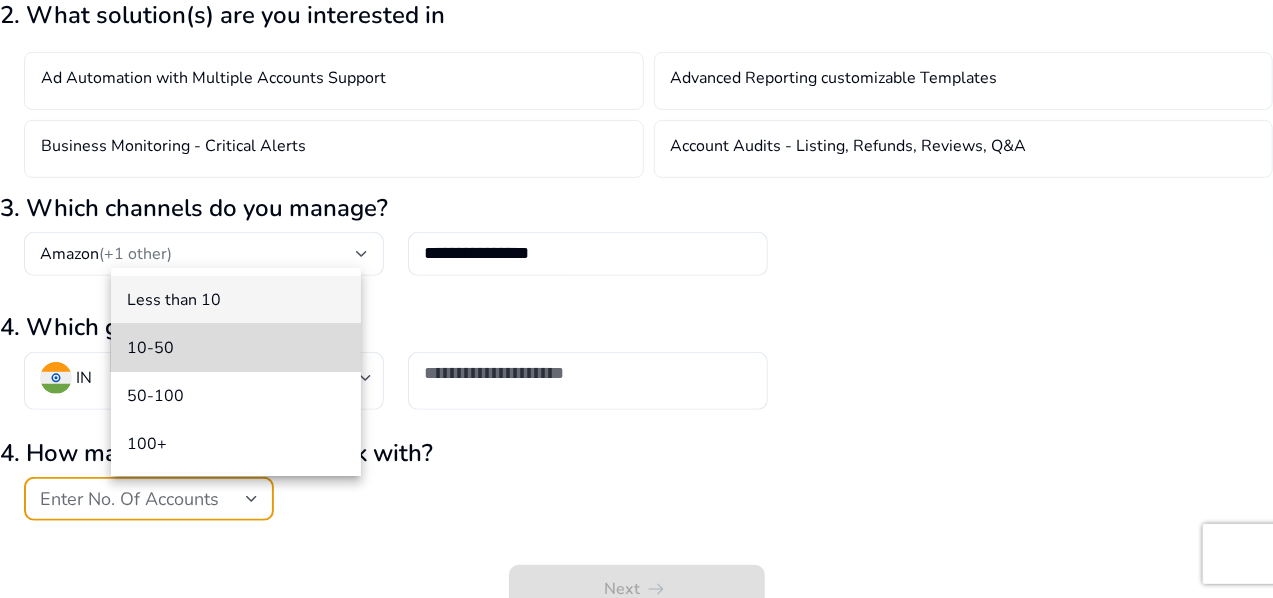 click on "10-50" at bounding box center (236, 348) 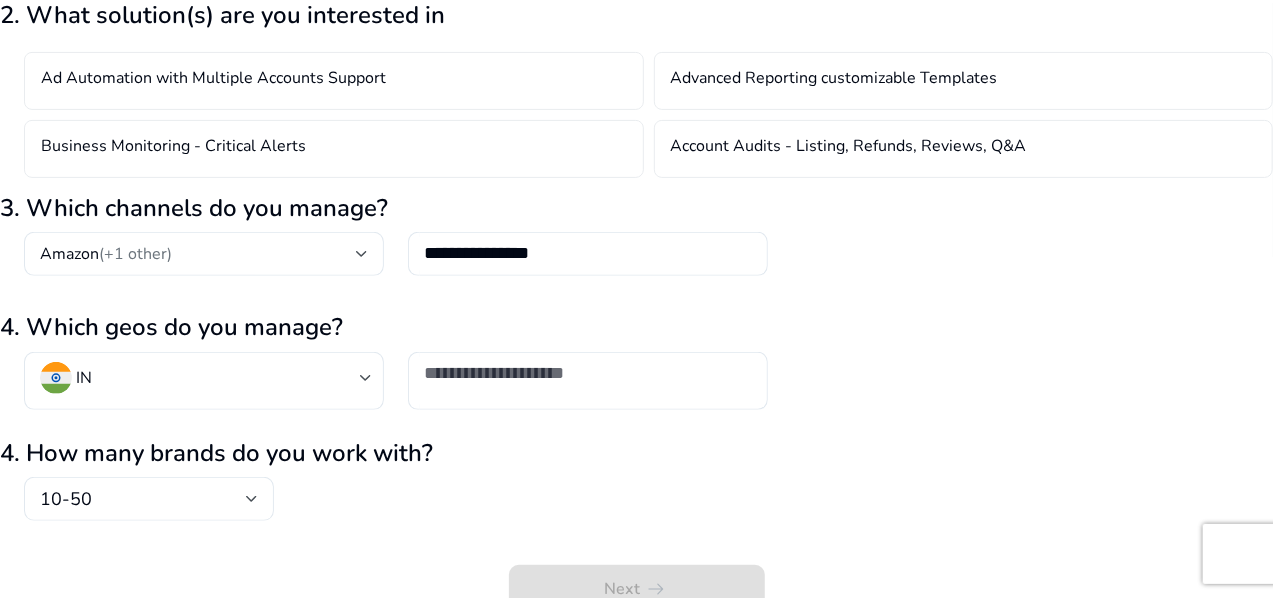 click on "4. How many brands do you work with?  10-50" 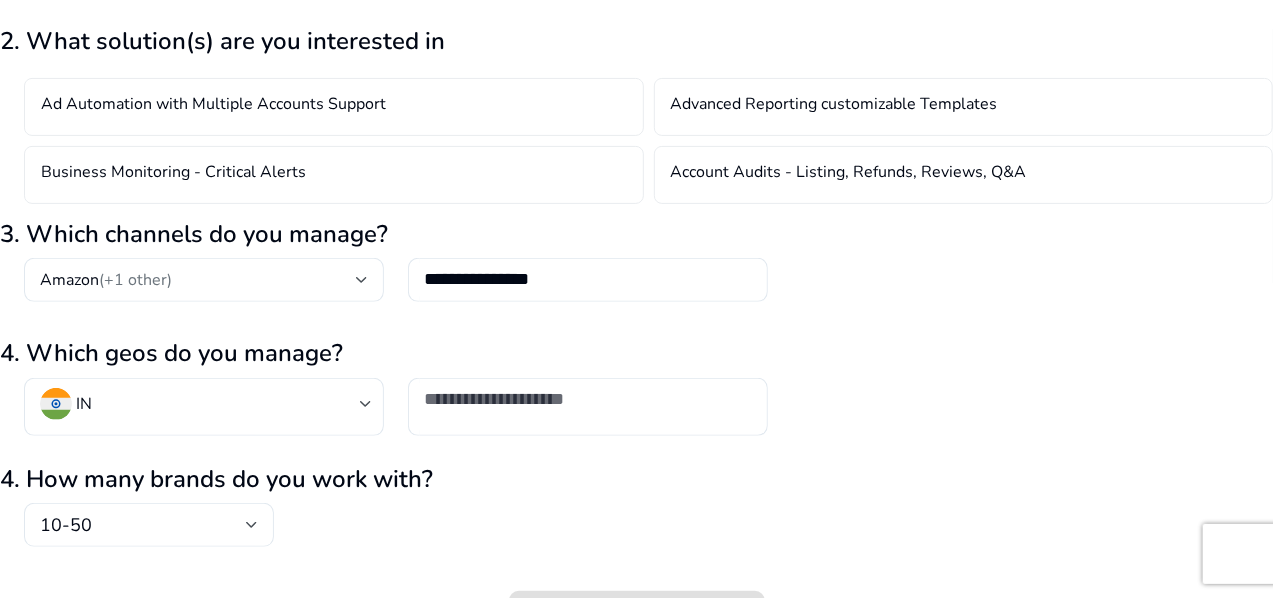 scroll, scrollTop: 186, scrollLeft: 0, axis: vertical 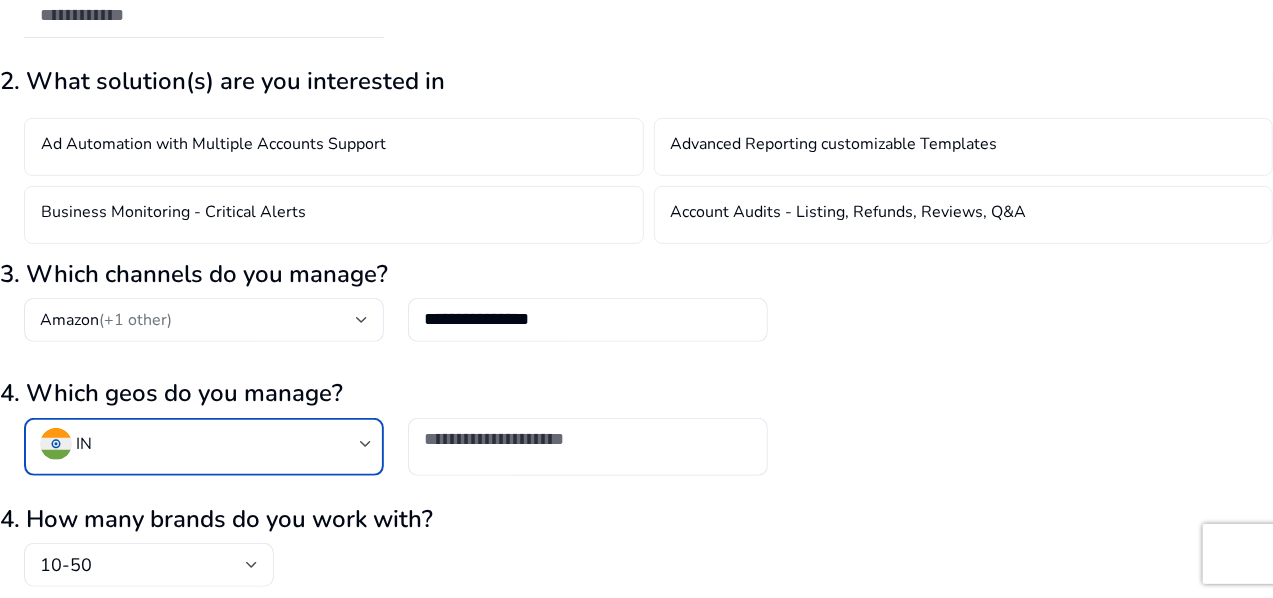 click on "IN" at bounding box center (200, 444) 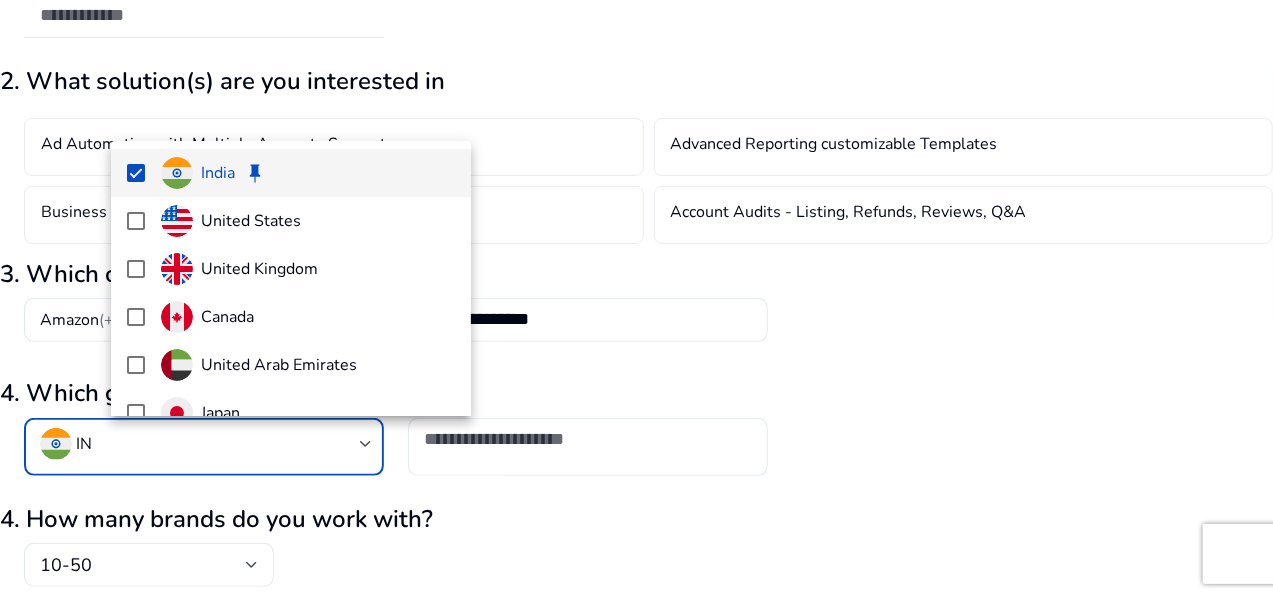 click at bounding box center (636, 299) 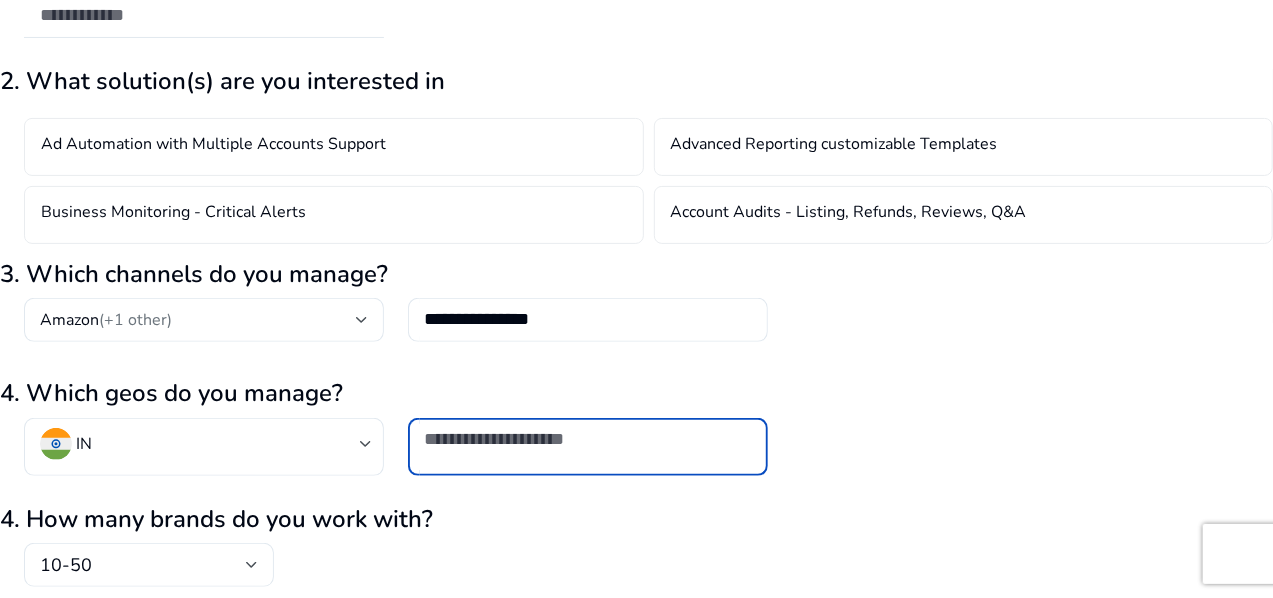 click at bounding box center (588, 439) 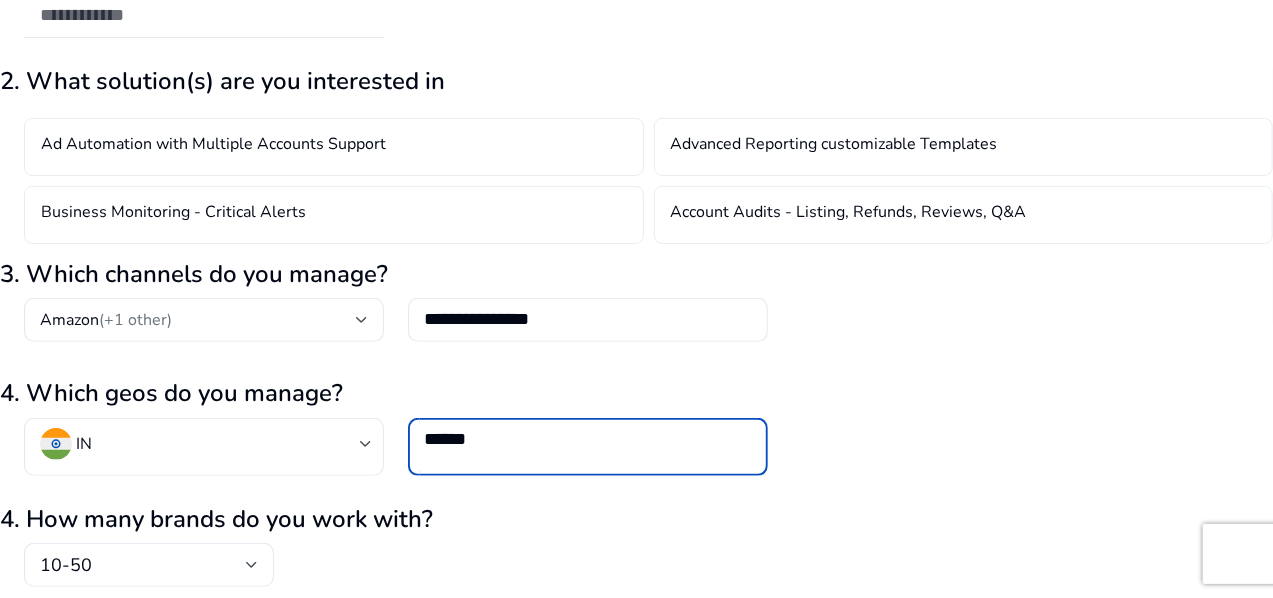 type on "******" 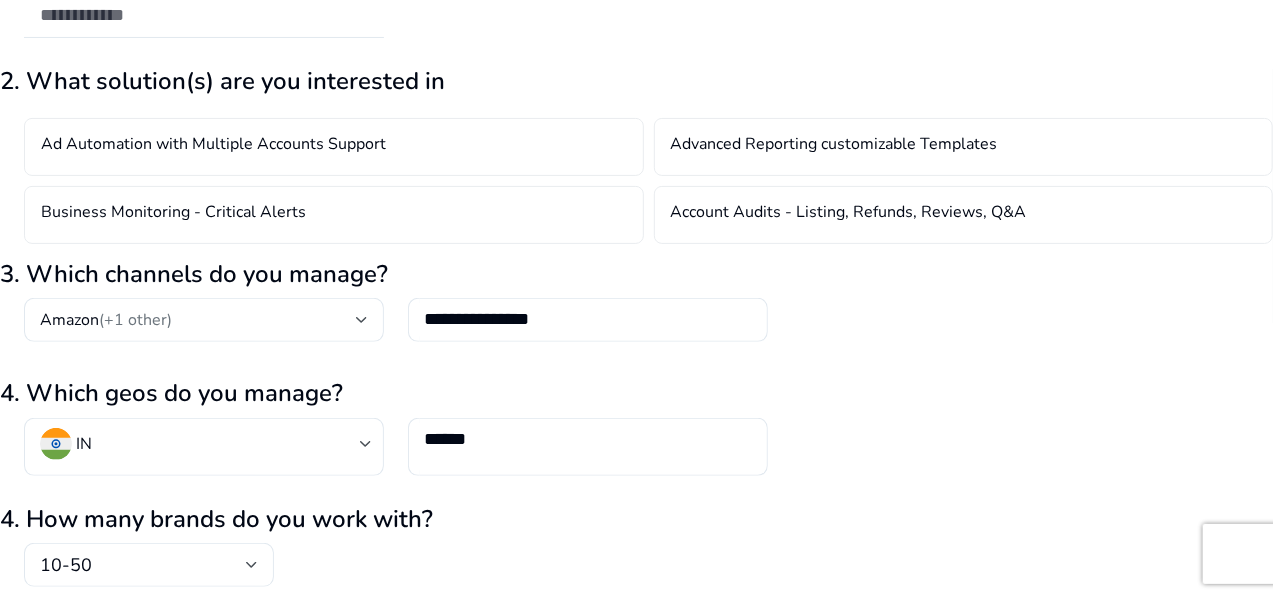 click 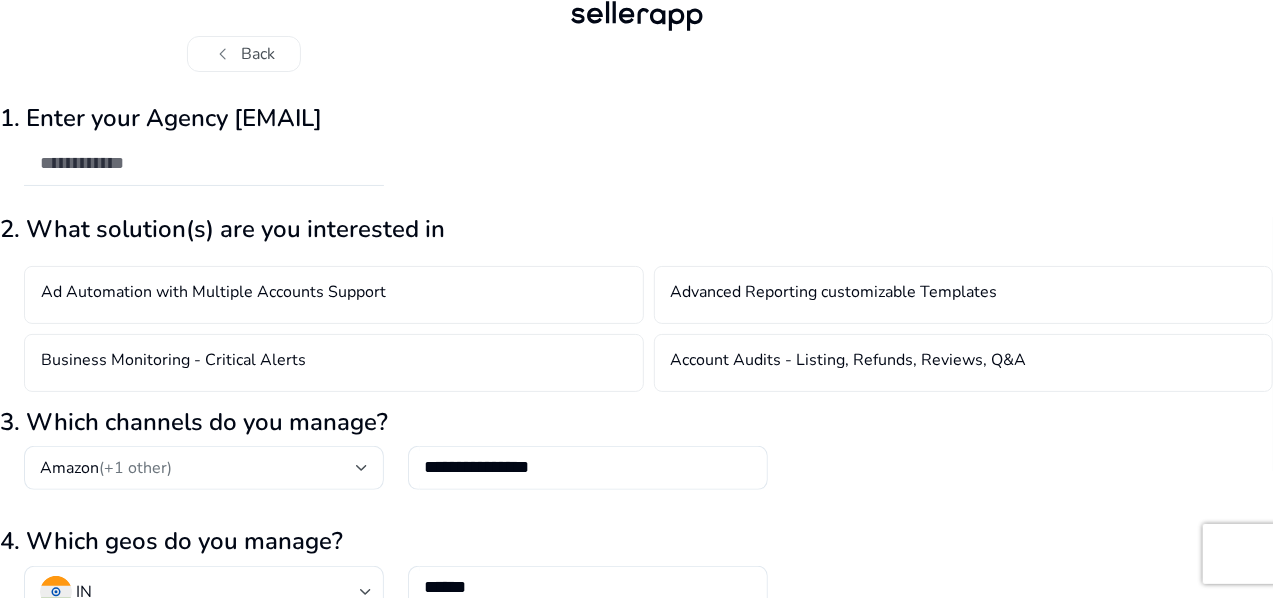 scroll, scrollTop: 0, scrollLeft: 0, axis: both 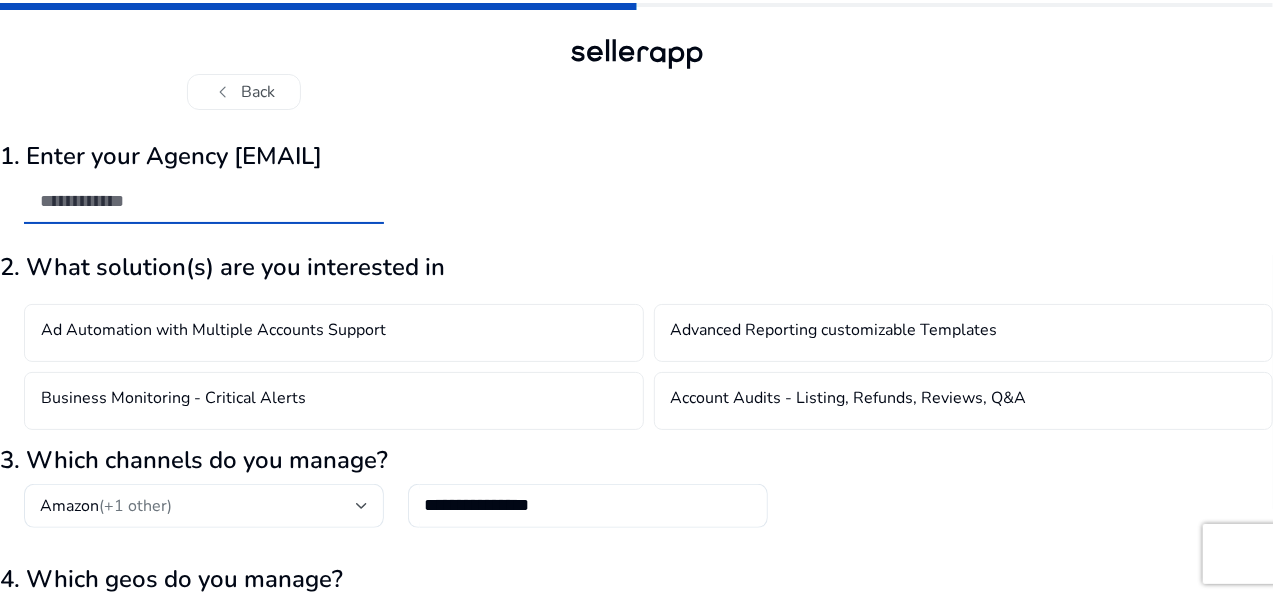 click at bounding box center (204, 201) 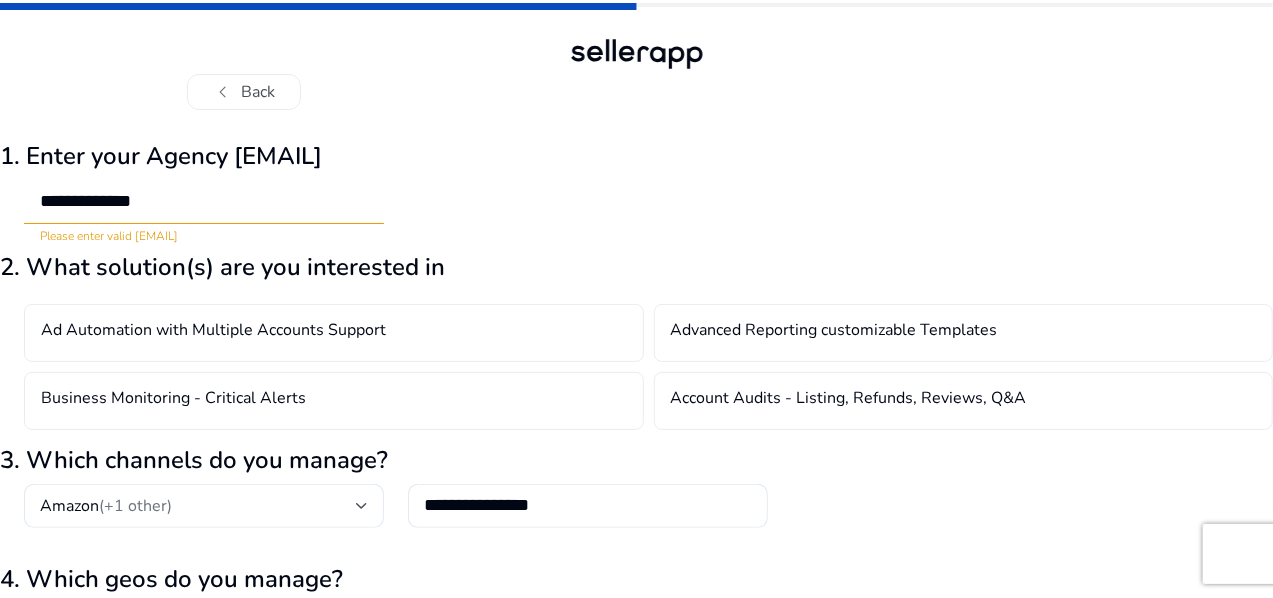 click on "**********" 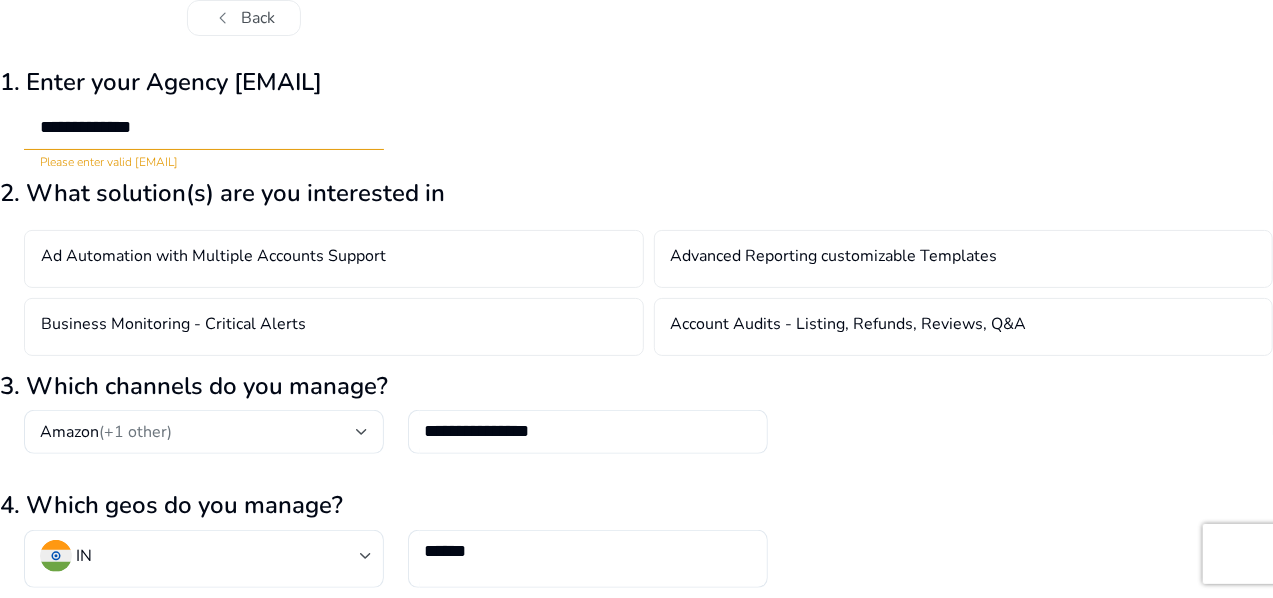 scroll, scrollTop: 0, scrollLeft: 0, axis: both 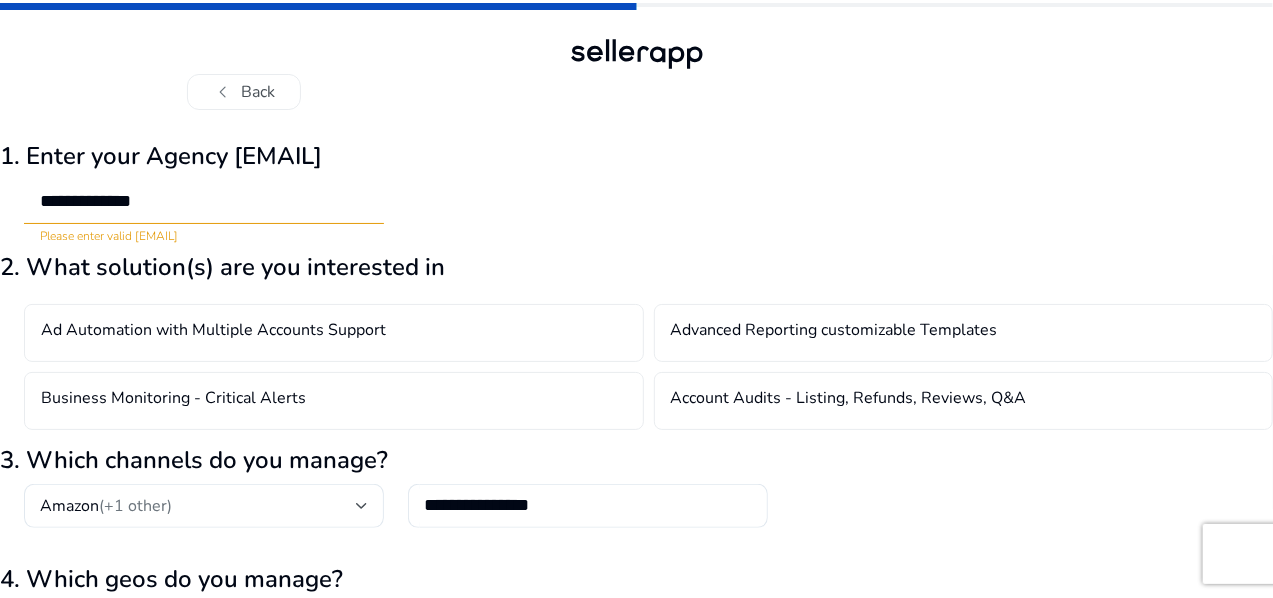 click on "**********" 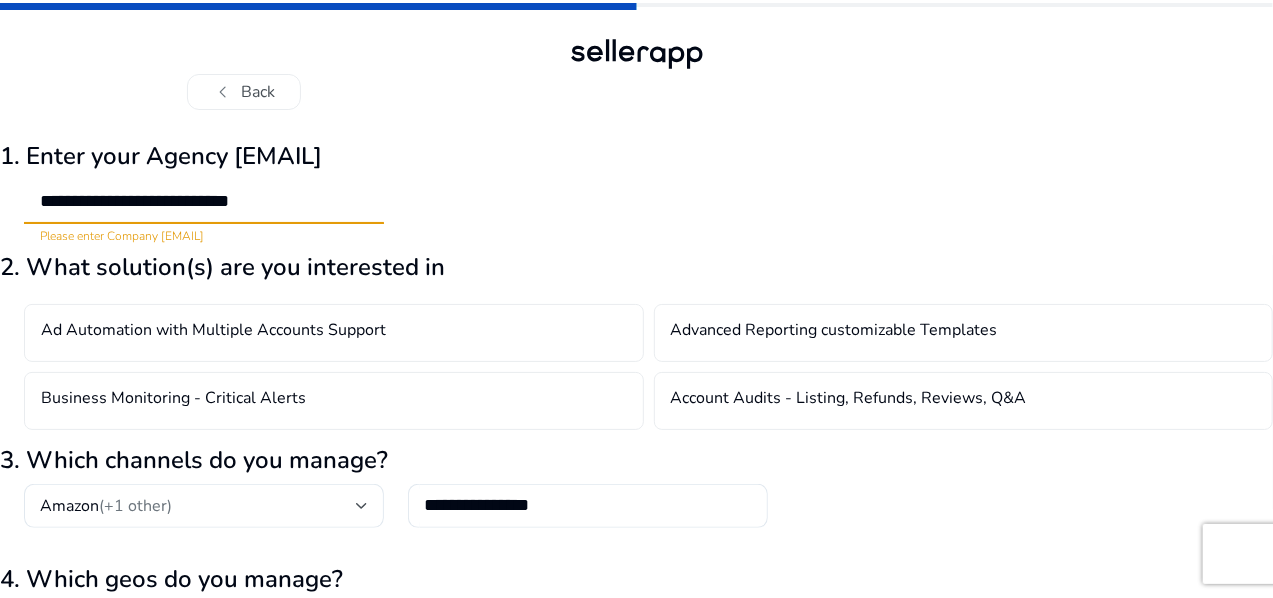 type on "**********" 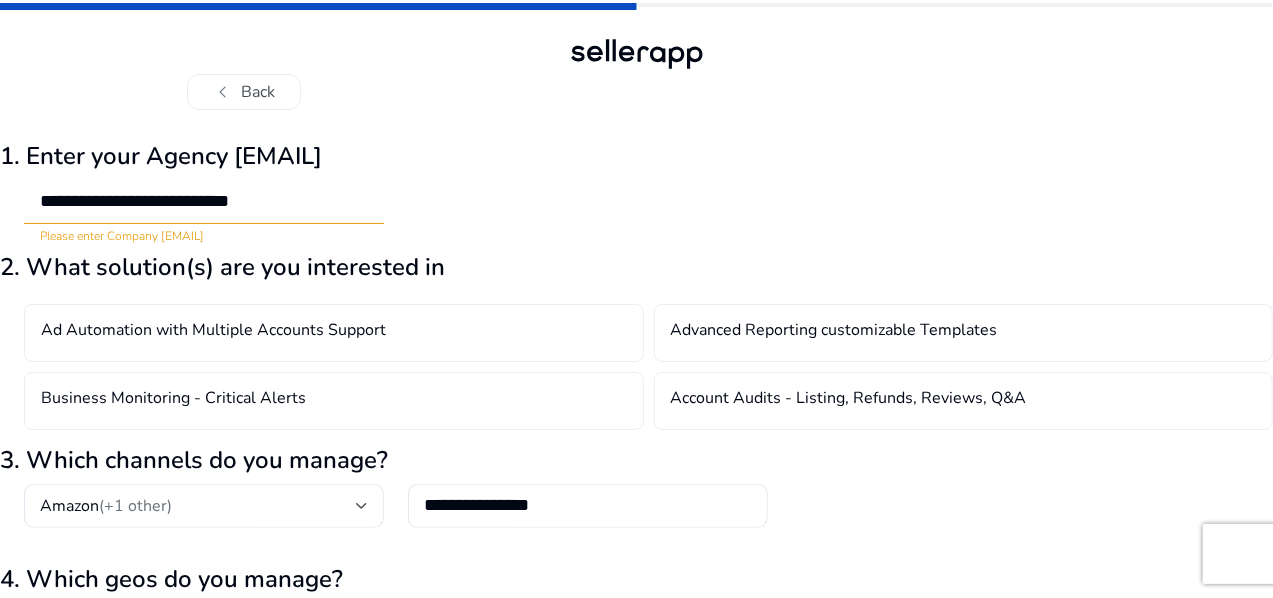 click on "**********" 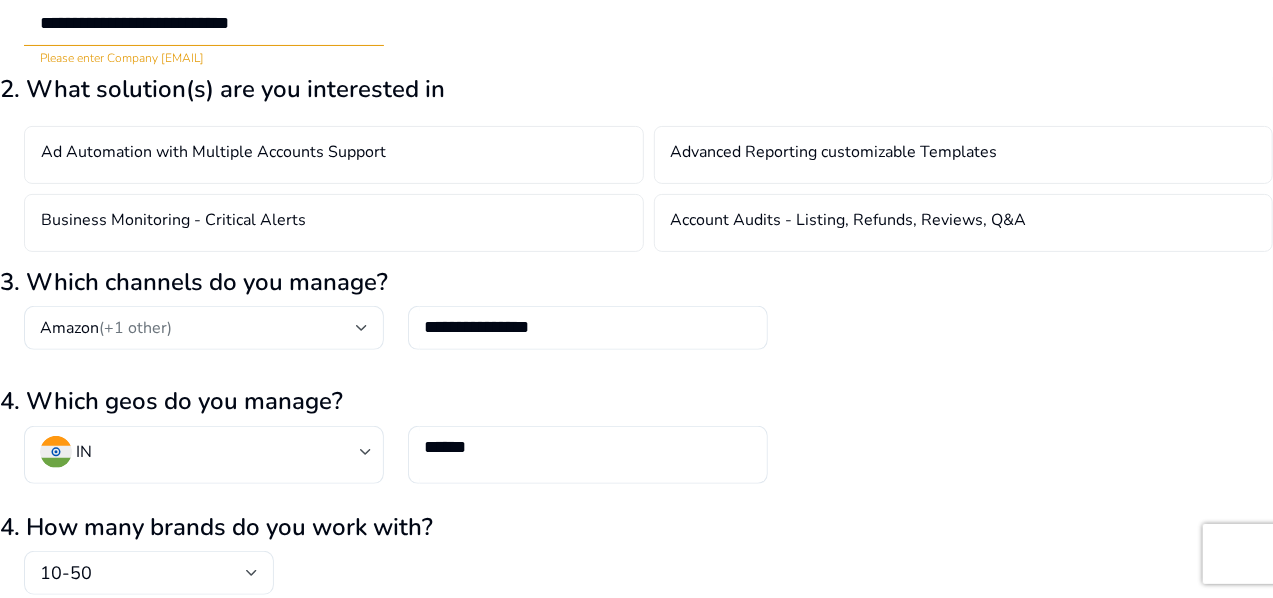 scroll, scrollTop: 266, scrollLeft: 0, axis: vertical 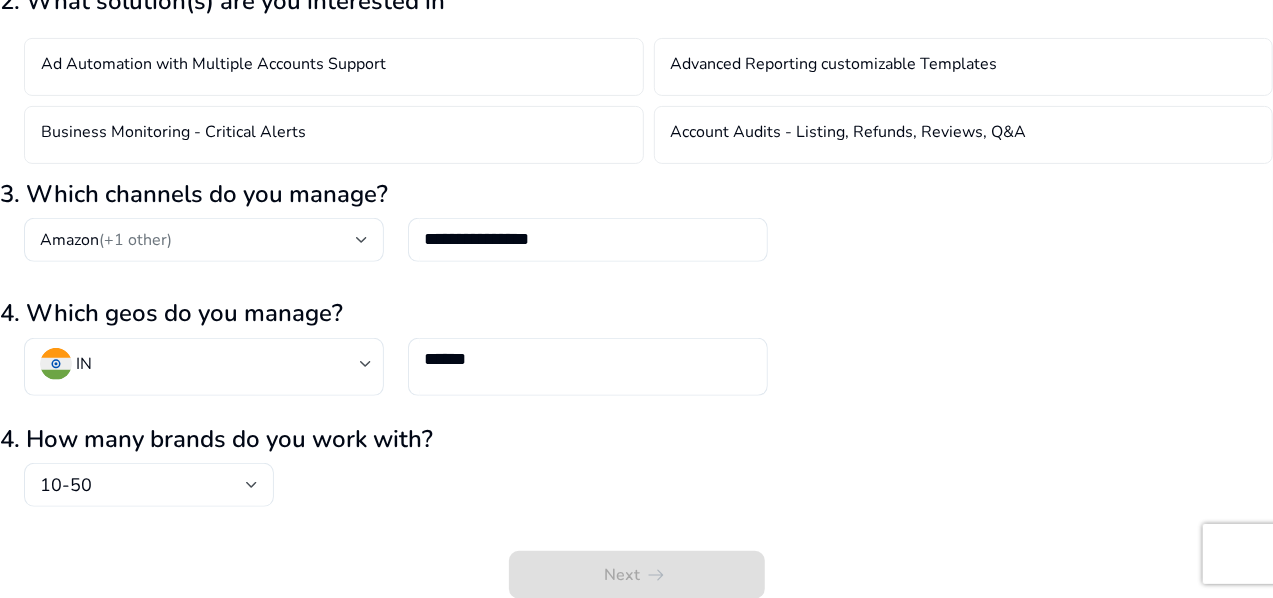 click on "Next   arrow_right_alt" 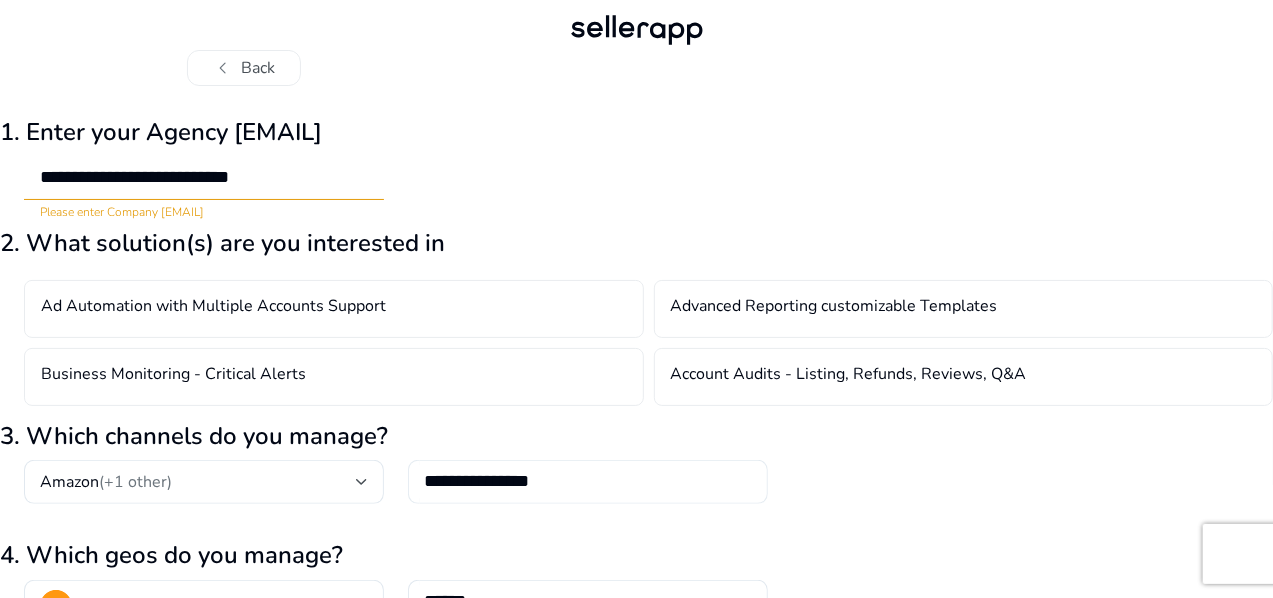 scroll, scrollTop: 0, scrollLeft: 0, axis: both 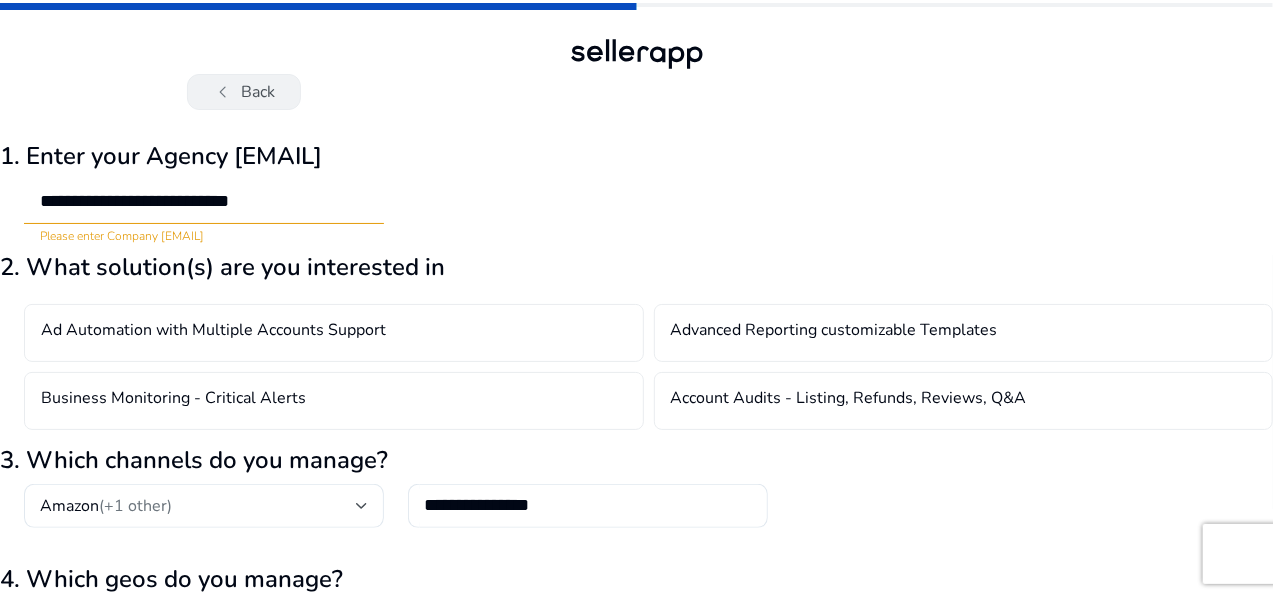 click on "chevron_left   Back" 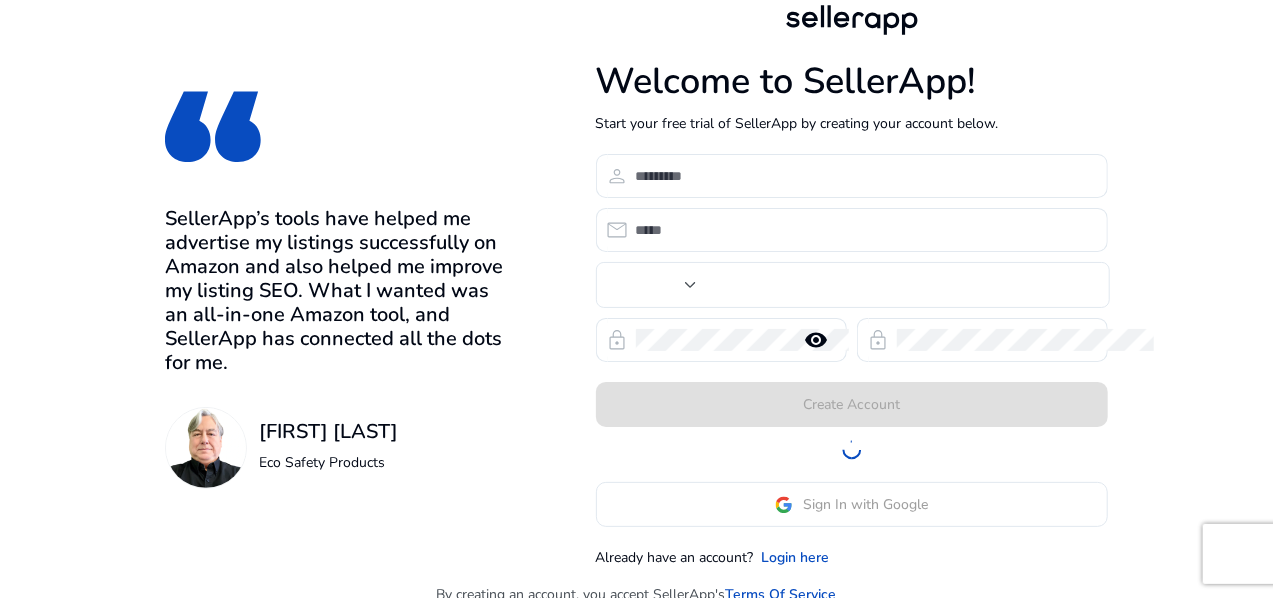 type on "***" 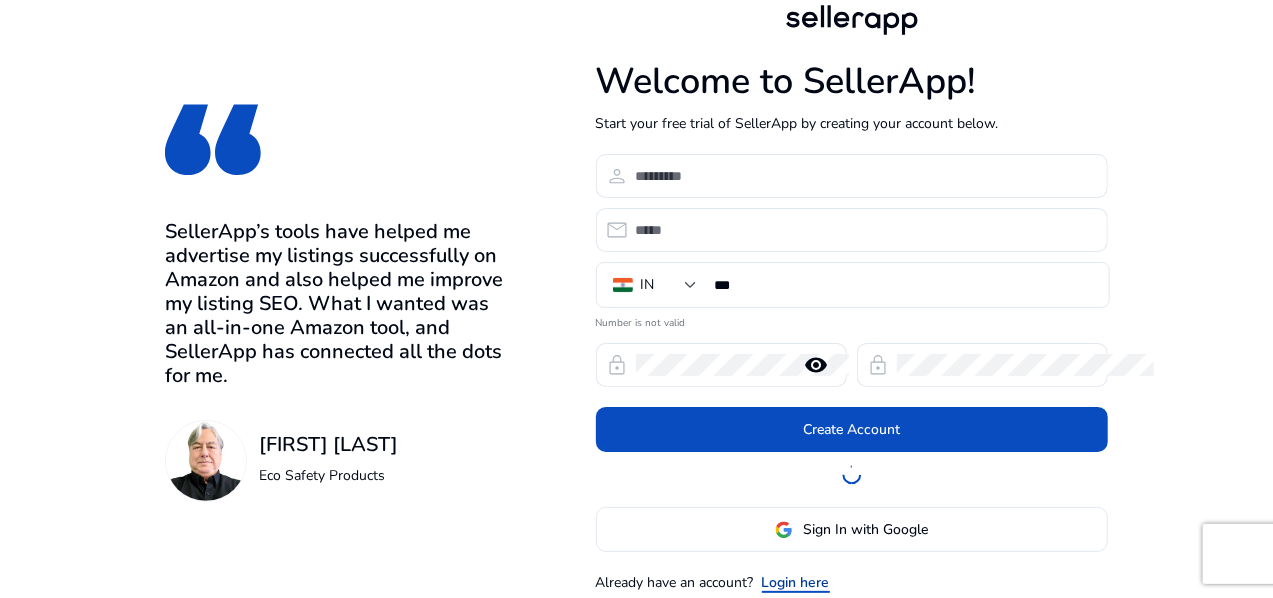 click on "Login here" 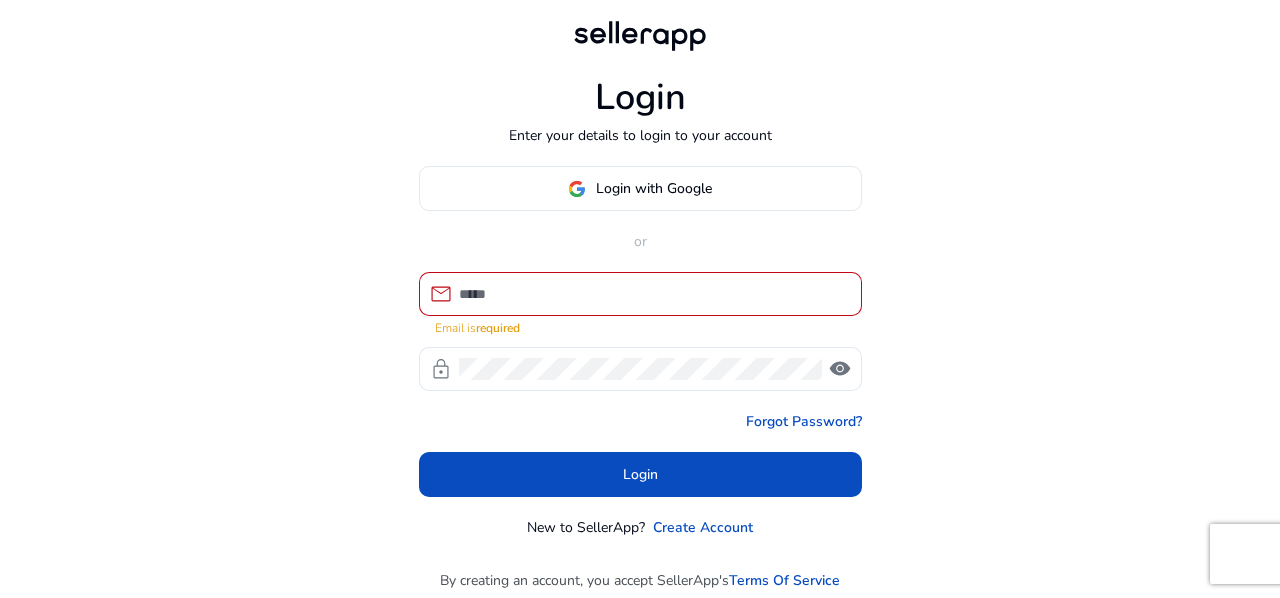 click on "mail  Email is  required  lock   visibility" 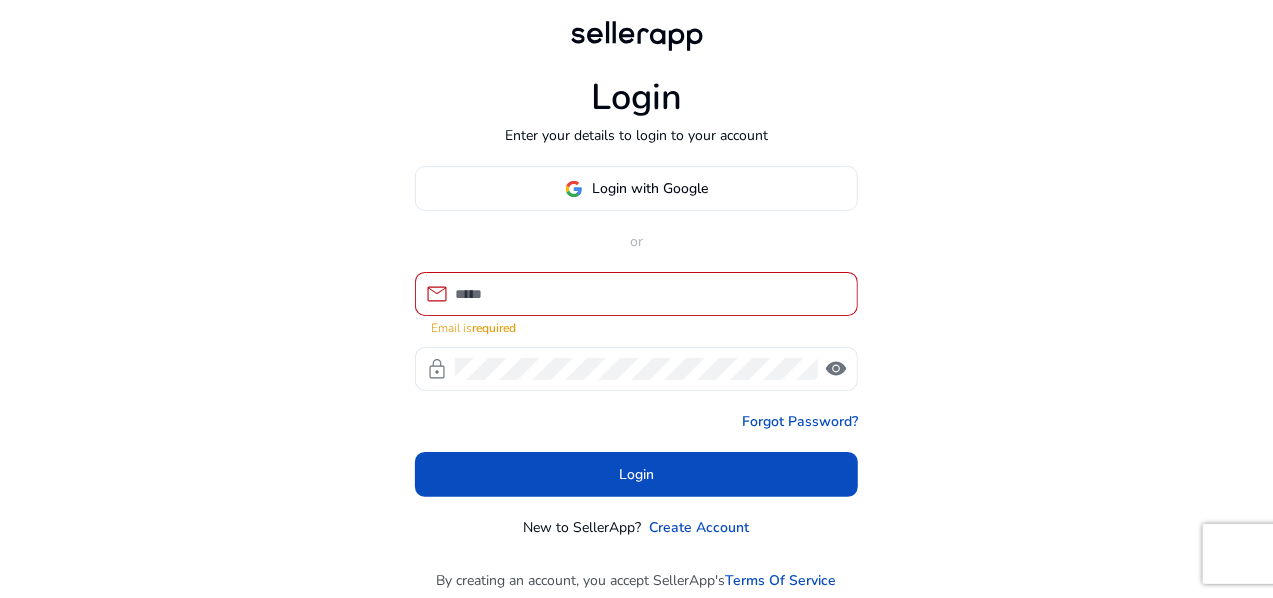 click on "Login Enter your details to login to your account Login with Google or  mail  Email is  required  lock   visibility   Forgot Password?   Login  New to SellerApp? Create Account  By creating an account, you accept SellerApp's  Terms Of Service" 